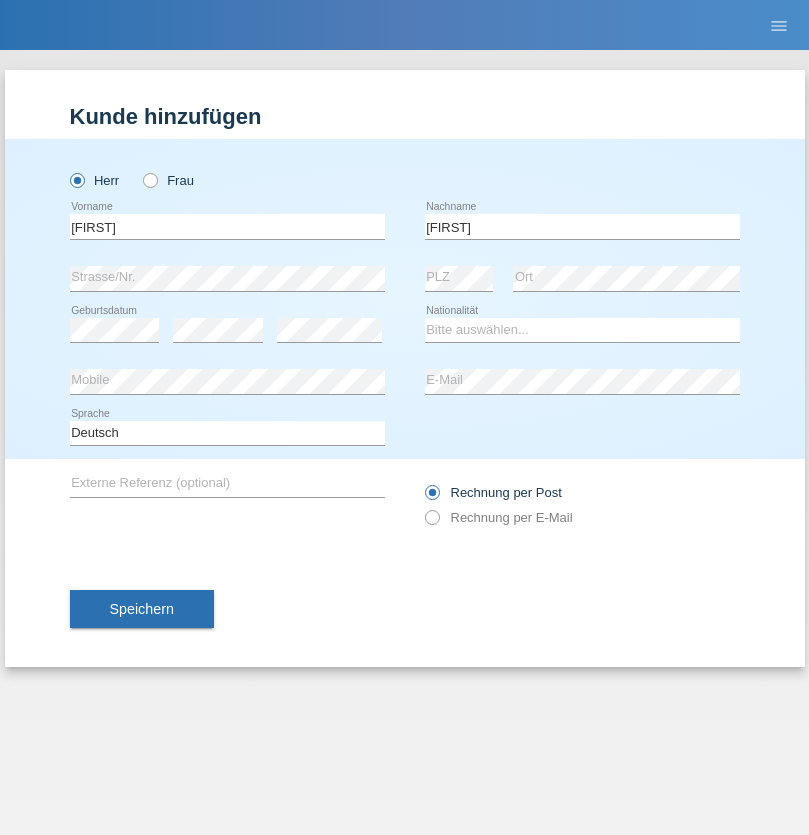 scroll, scrollTop: 0, scrollLeft: 0, axis: both 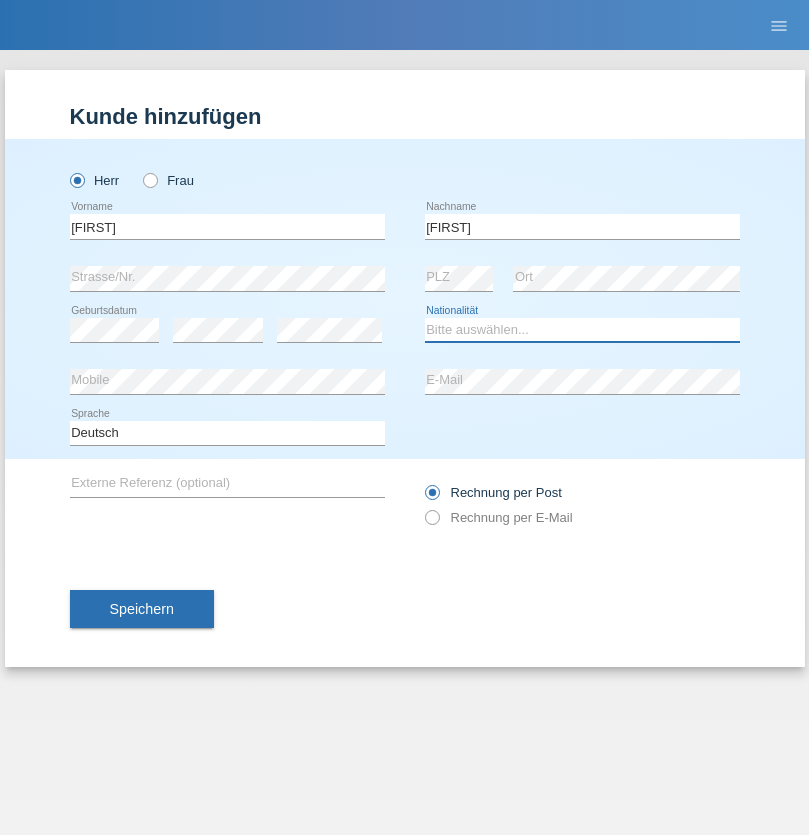 select on "OM" 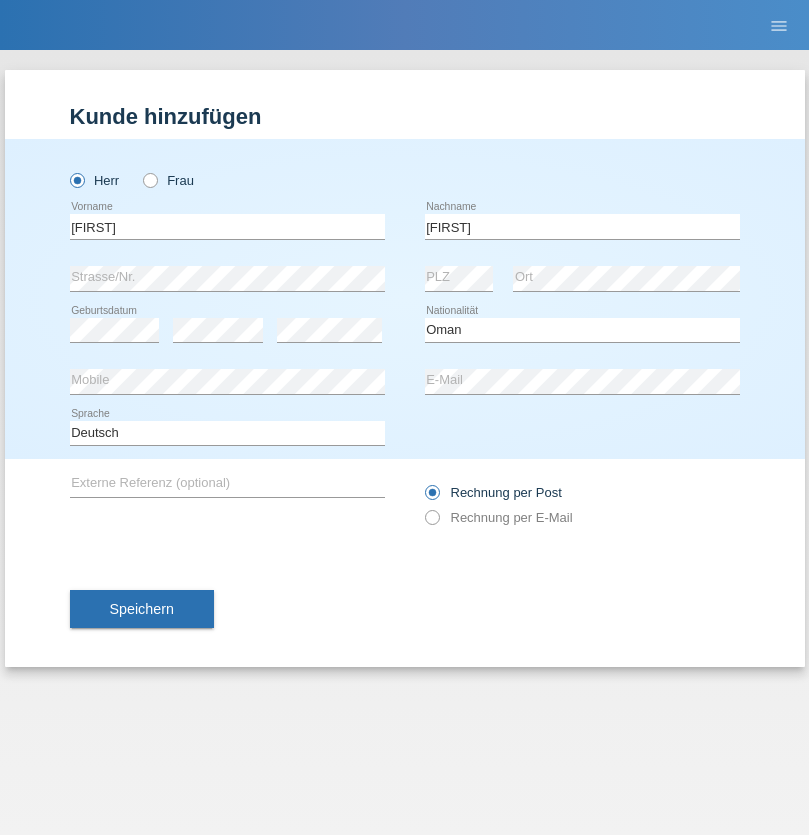 select on "C" 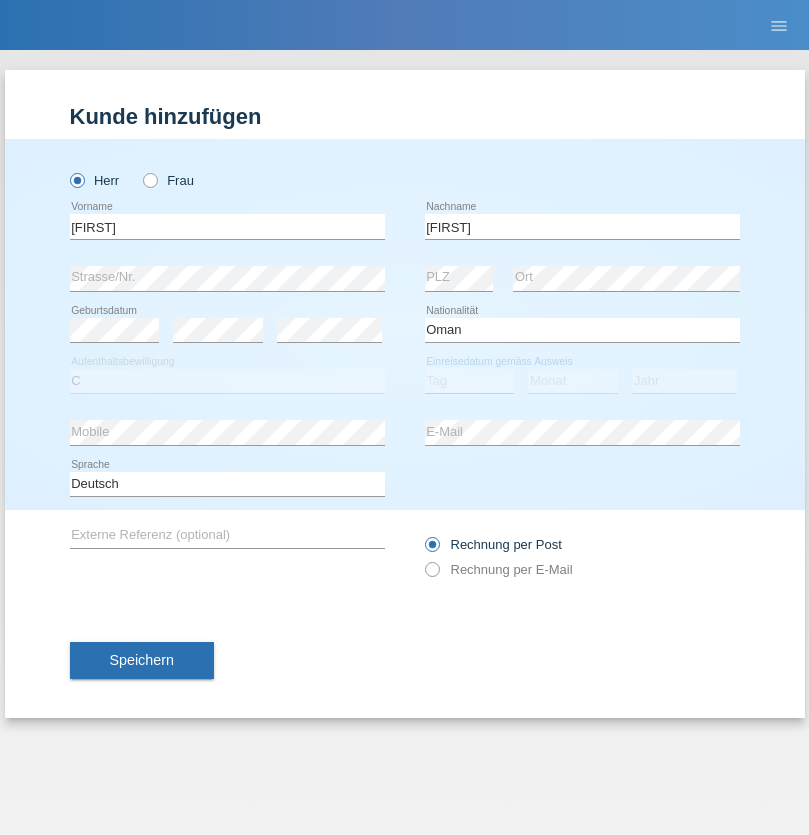 select on "17" 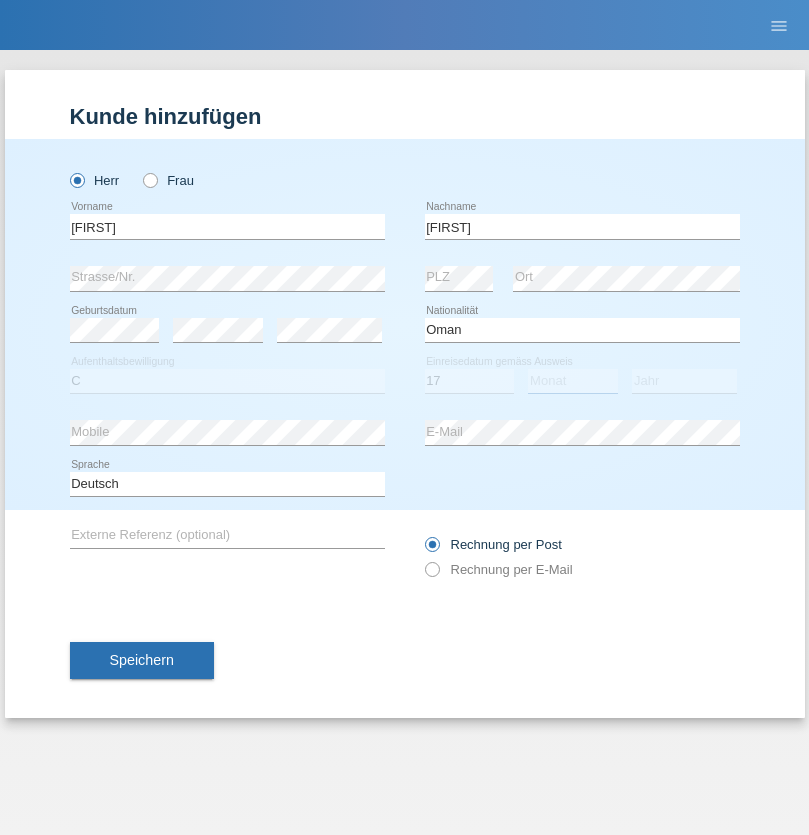 select on "06" 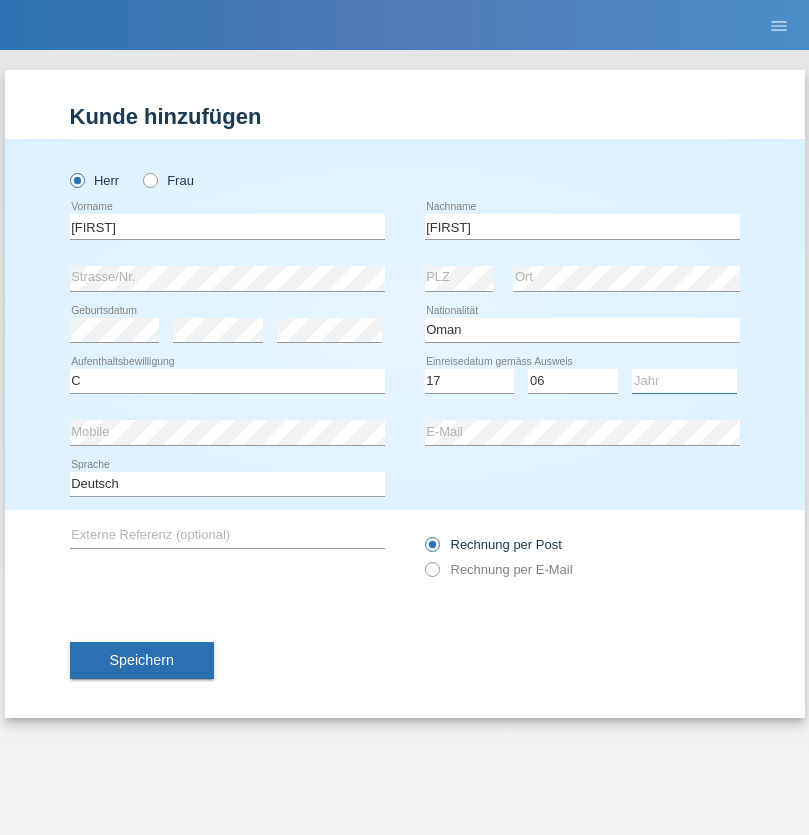 select on "2021" 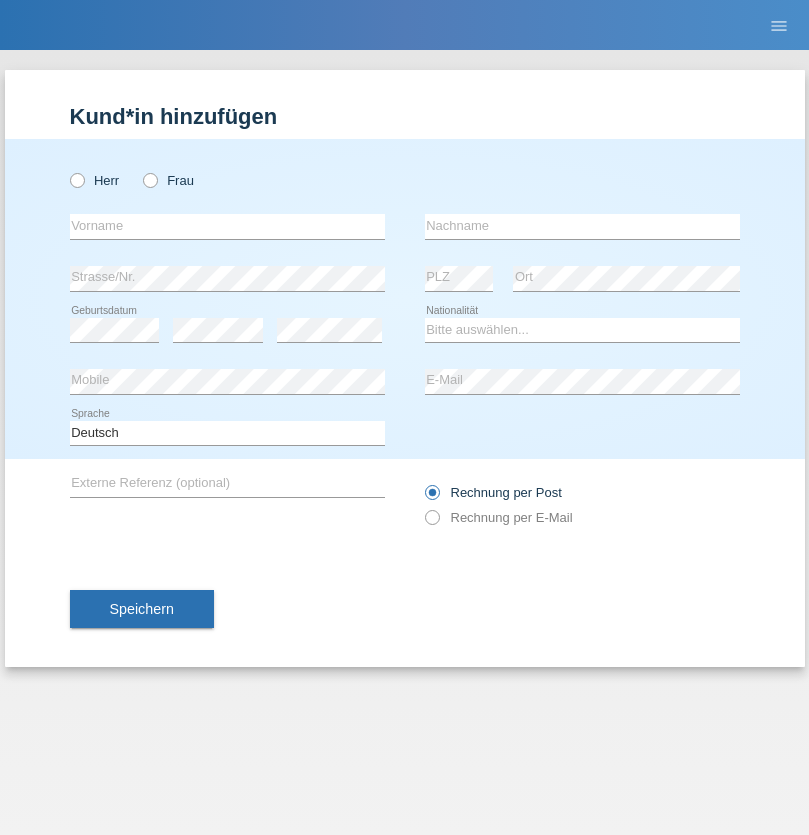 scroll, scrollTop: 0, scrollLeft: 0, axis: both 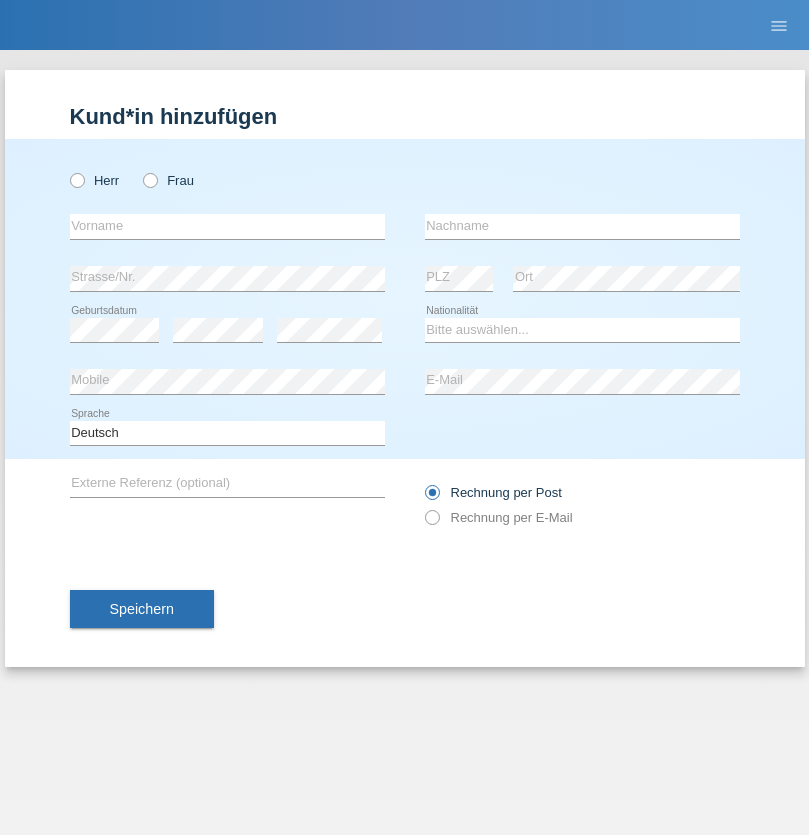 radio on "true" 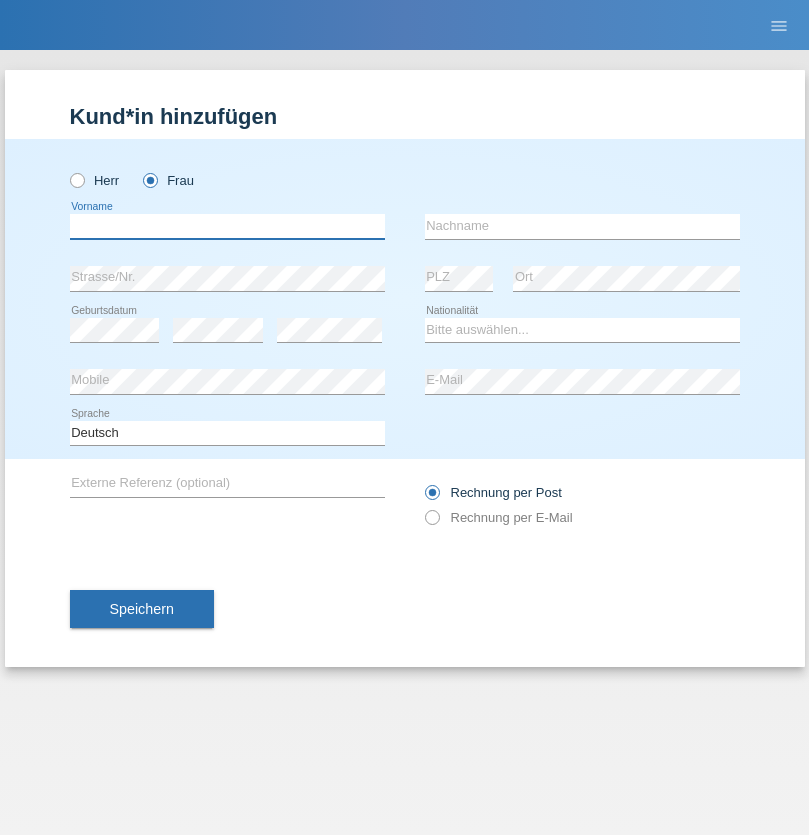 click at bounding box center [227, 226] 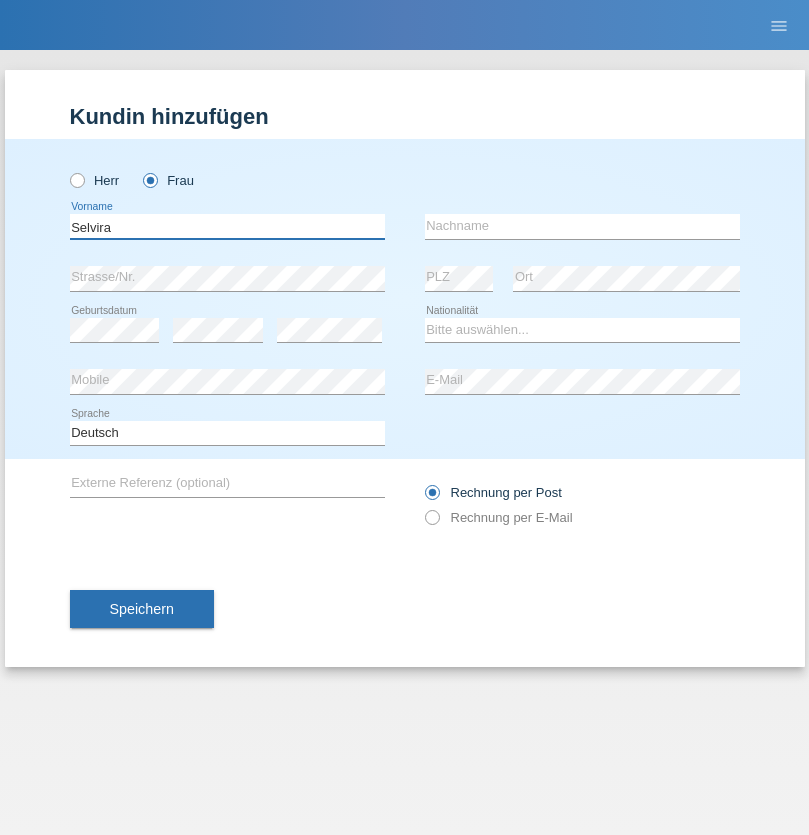 type on "Selvira" 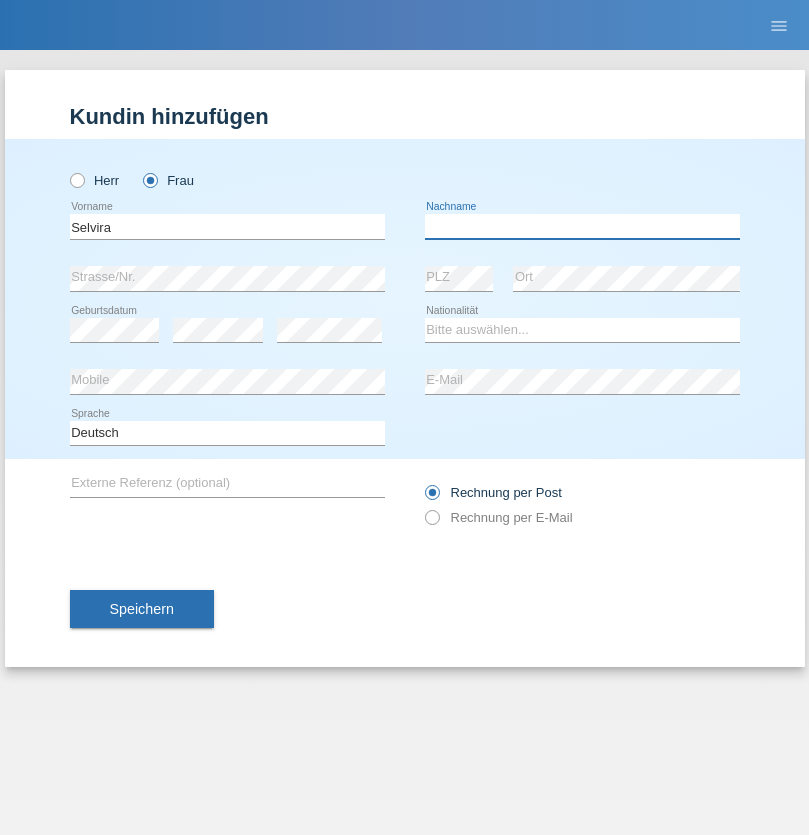 click at bounding box center [582, 226] 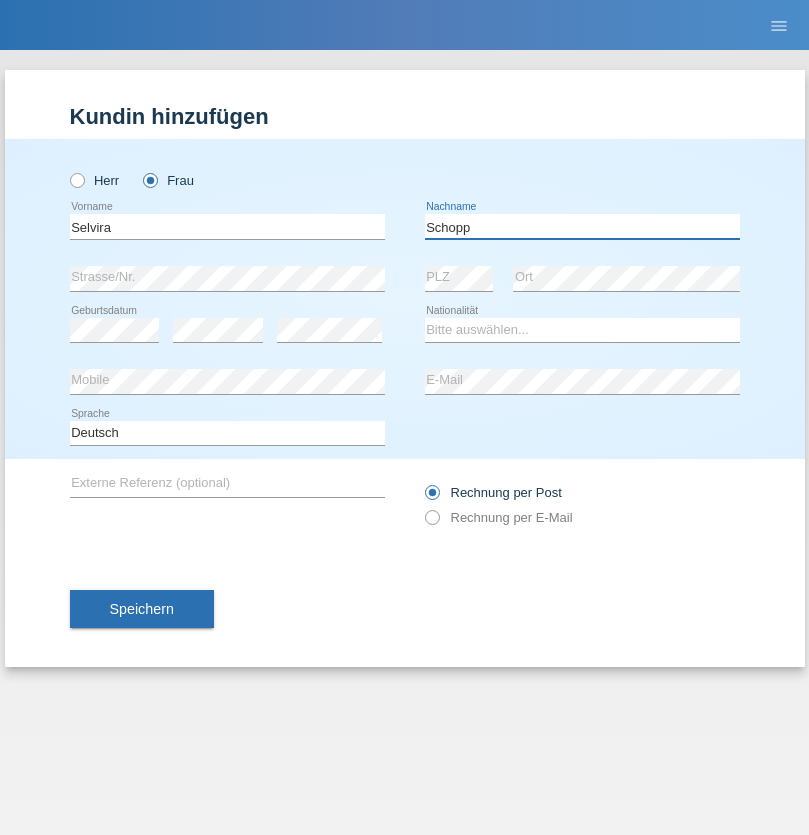 type on "Schopp" 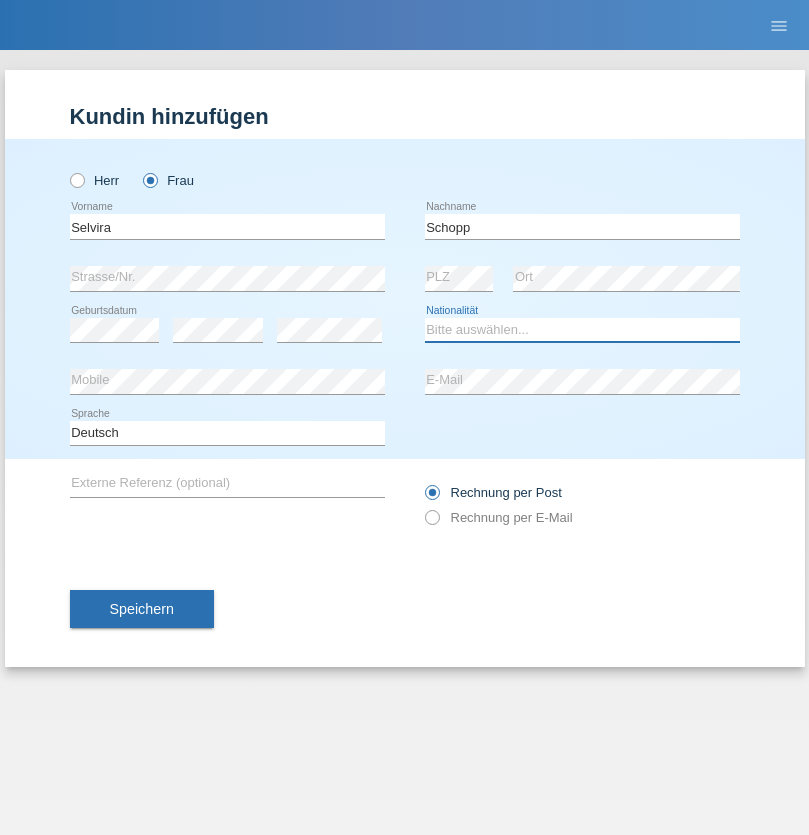 select on "CH" 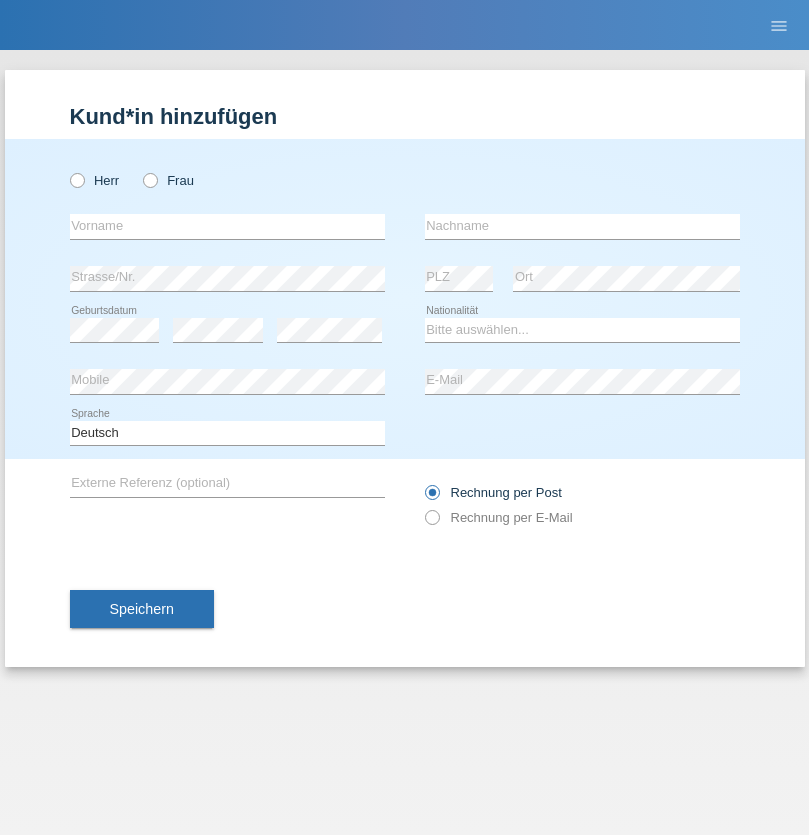 scroll, scrollTop: 0, scrollLeft: 0, axis: both 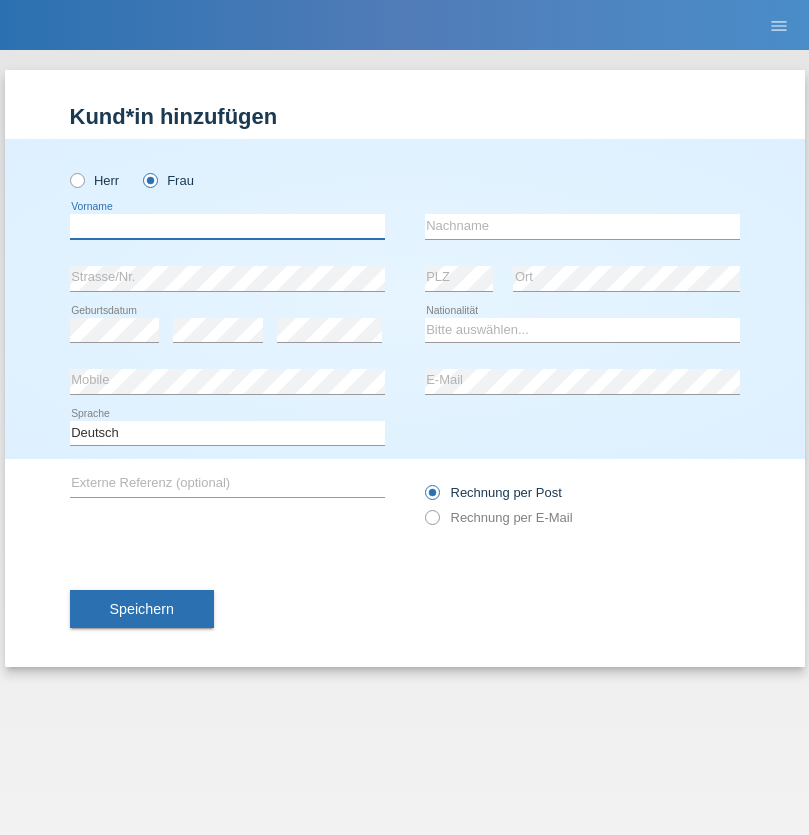 click at bounding box center [227, 226] 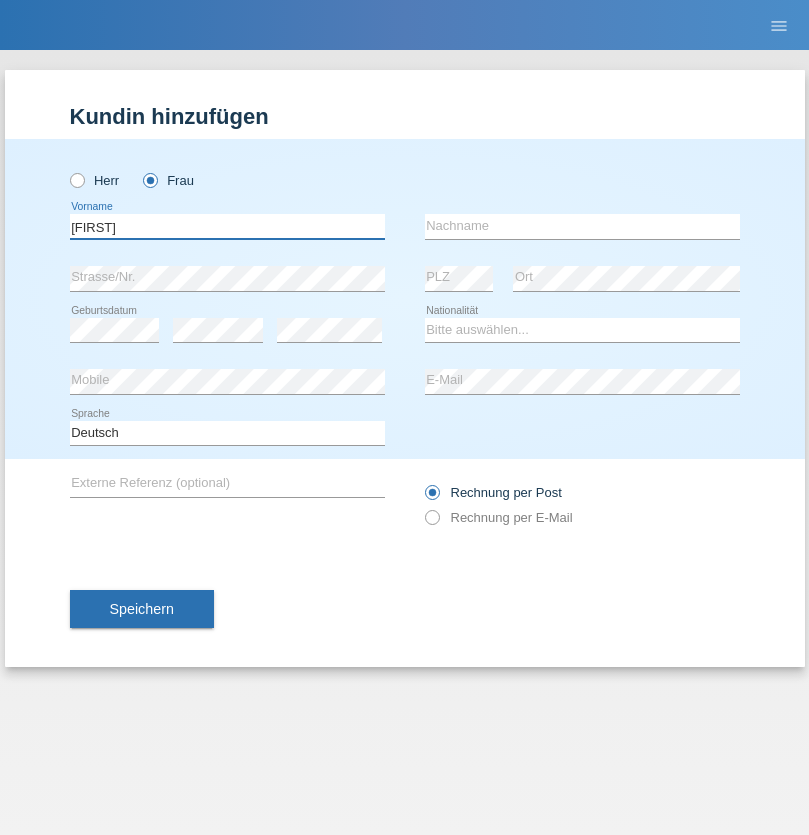type on "MICHAELA" 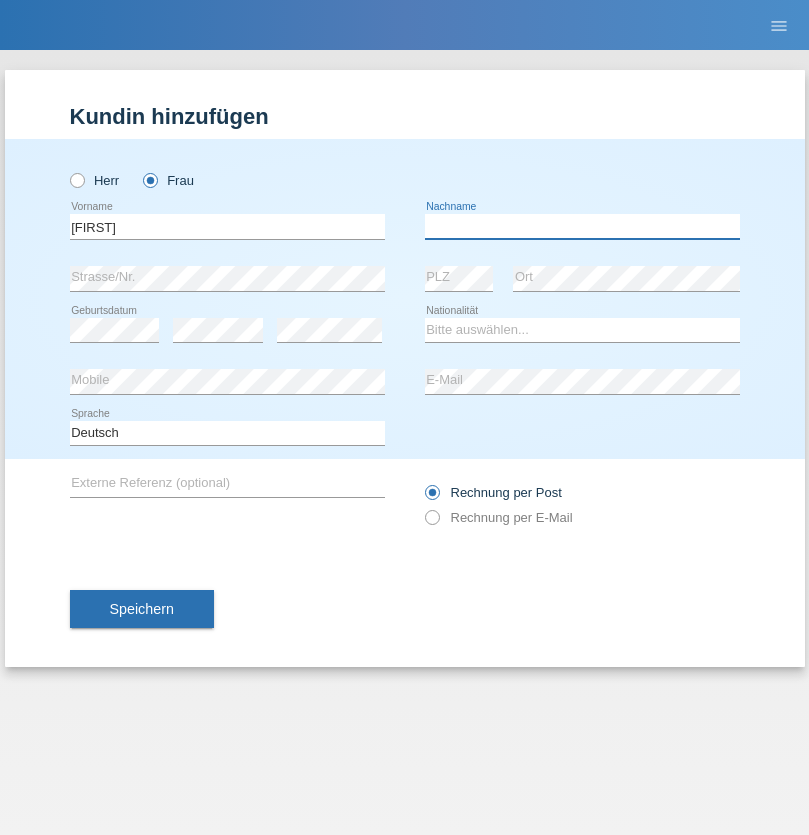 click at bounding box center [582, 226] 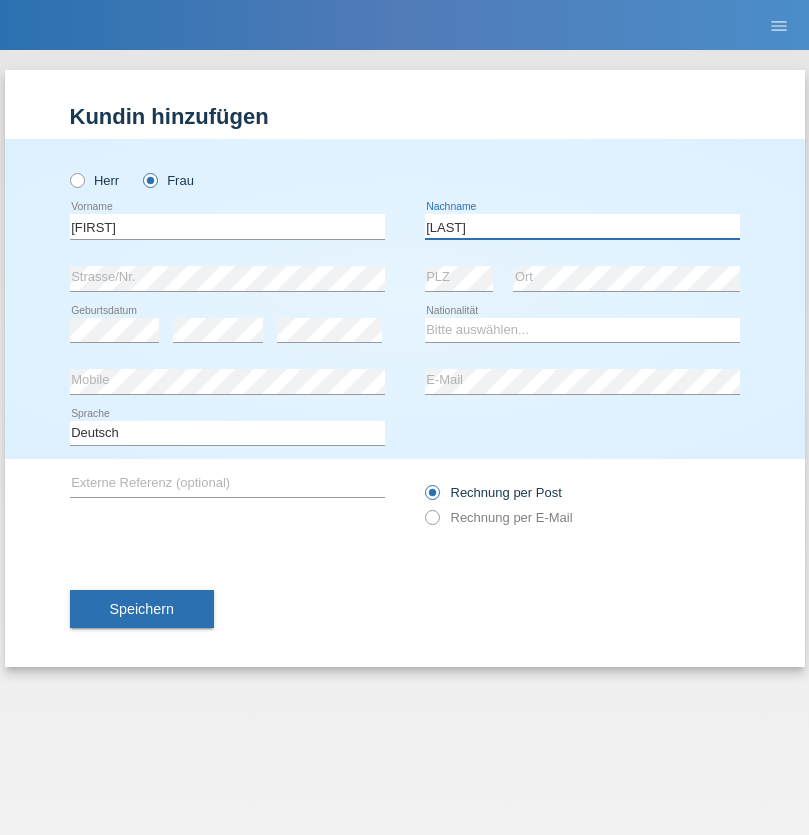 type on "BERNATOVA" 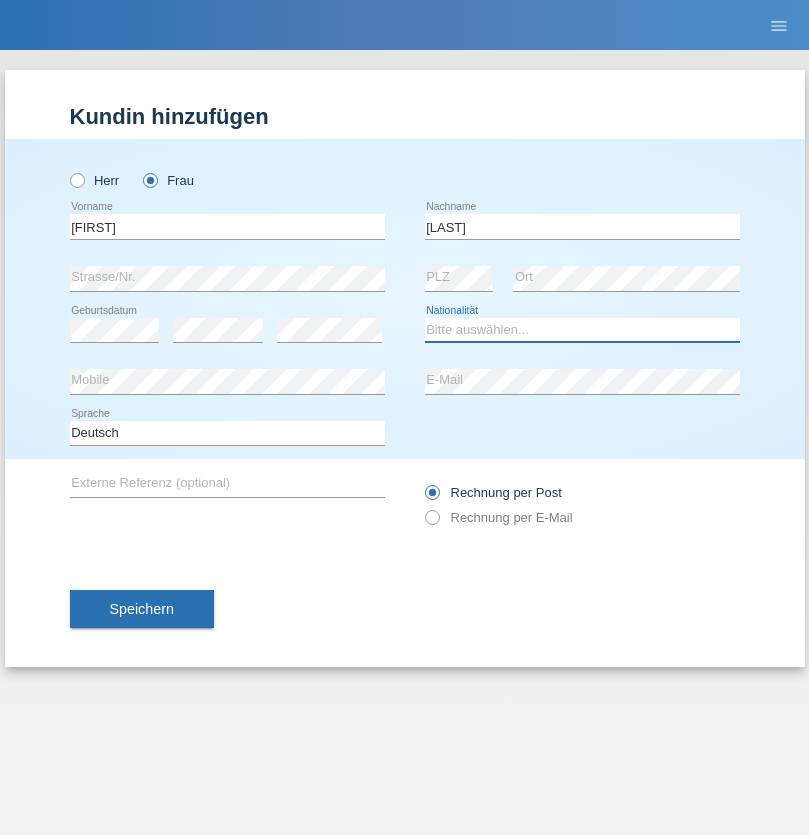 select on "SK" 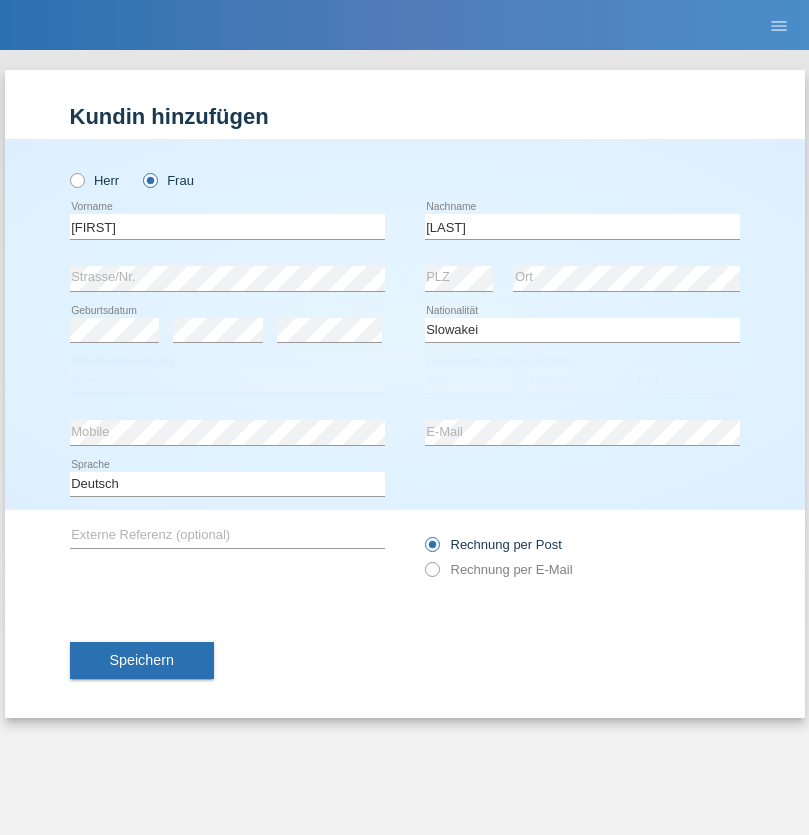 select on "C" 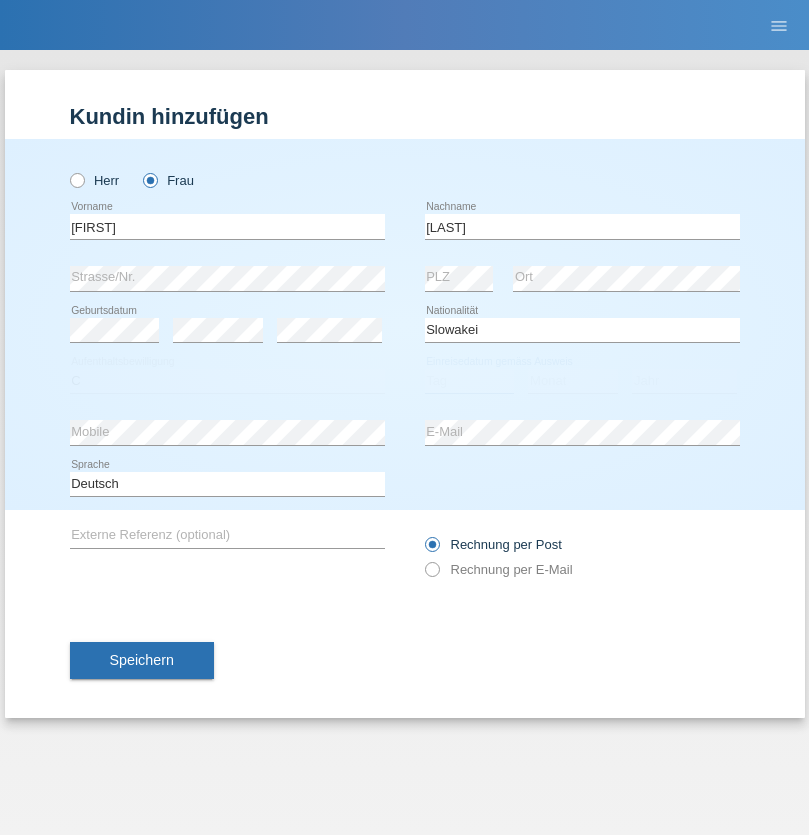 select on "05" 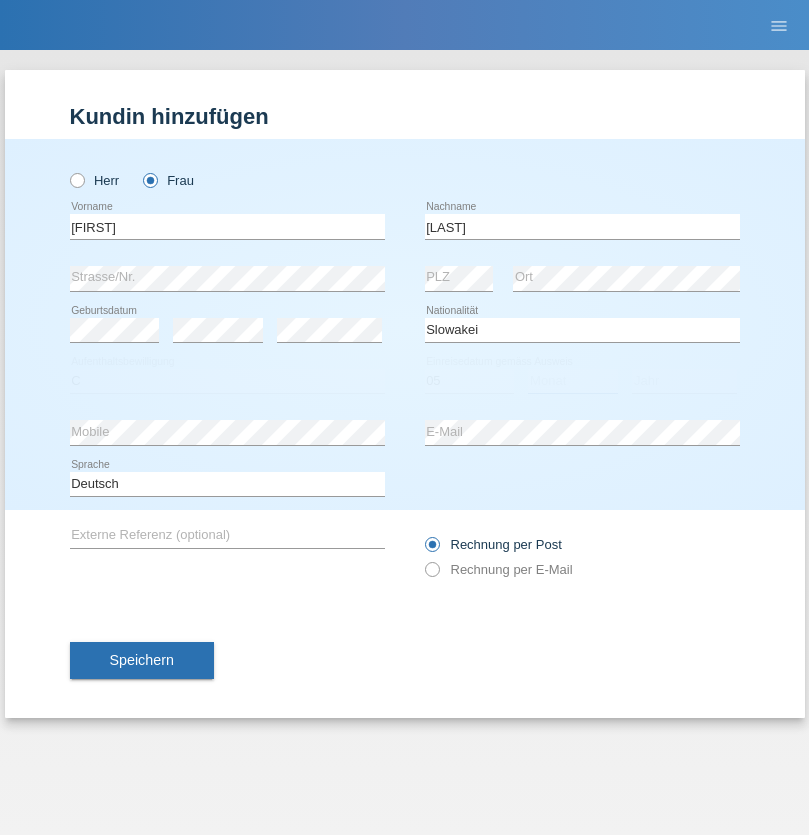 select on "04" 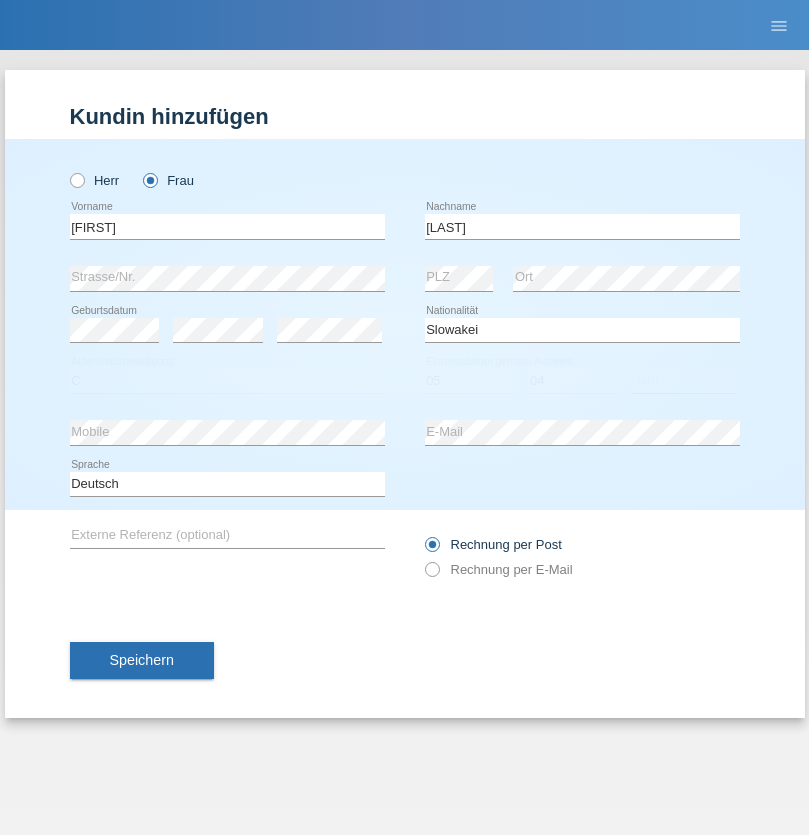 select on "2014" 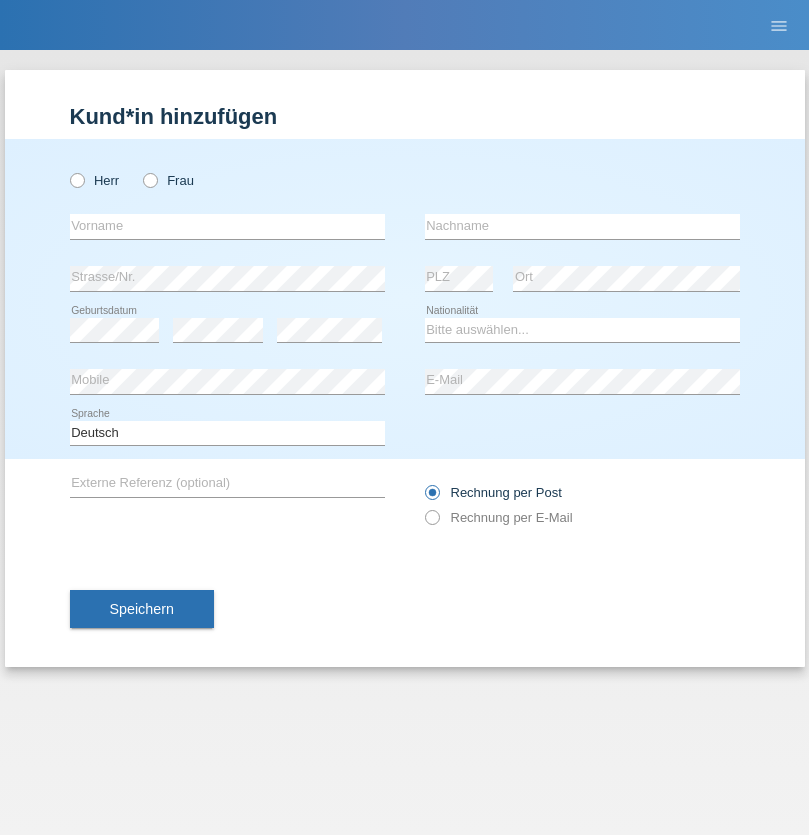 scroll, scrollTop: 0, scrollLeft: 0, axis: both 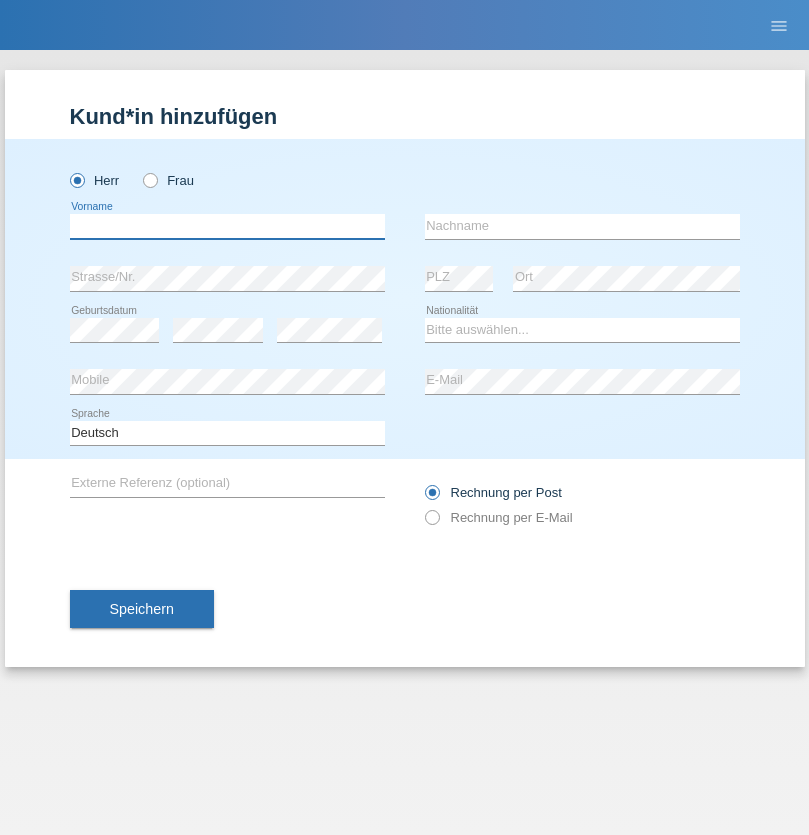 click at bounding box center (227, 226) 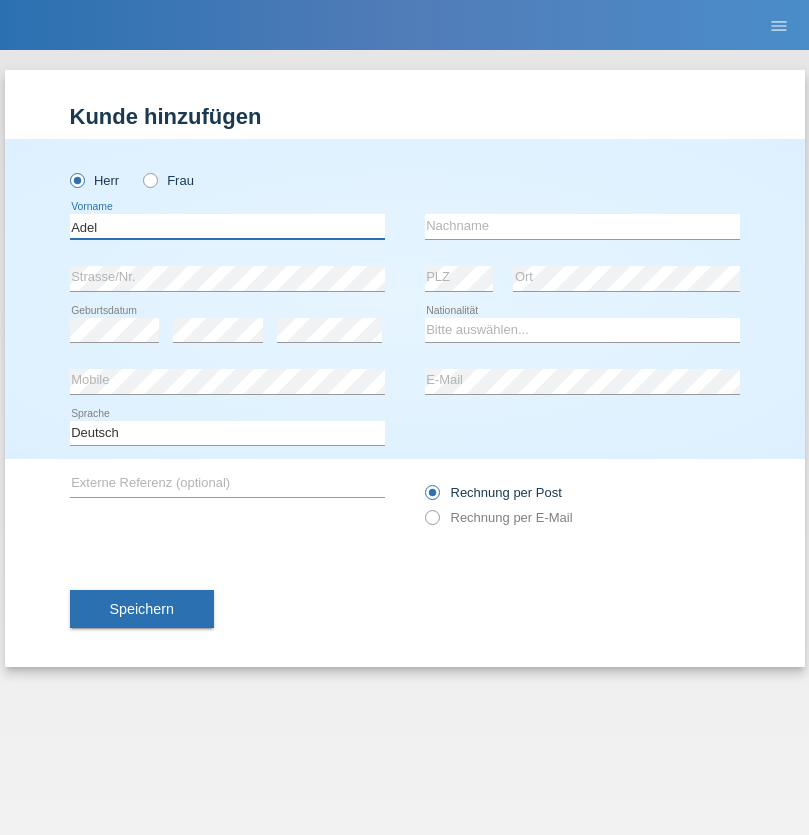 type on "Adel" 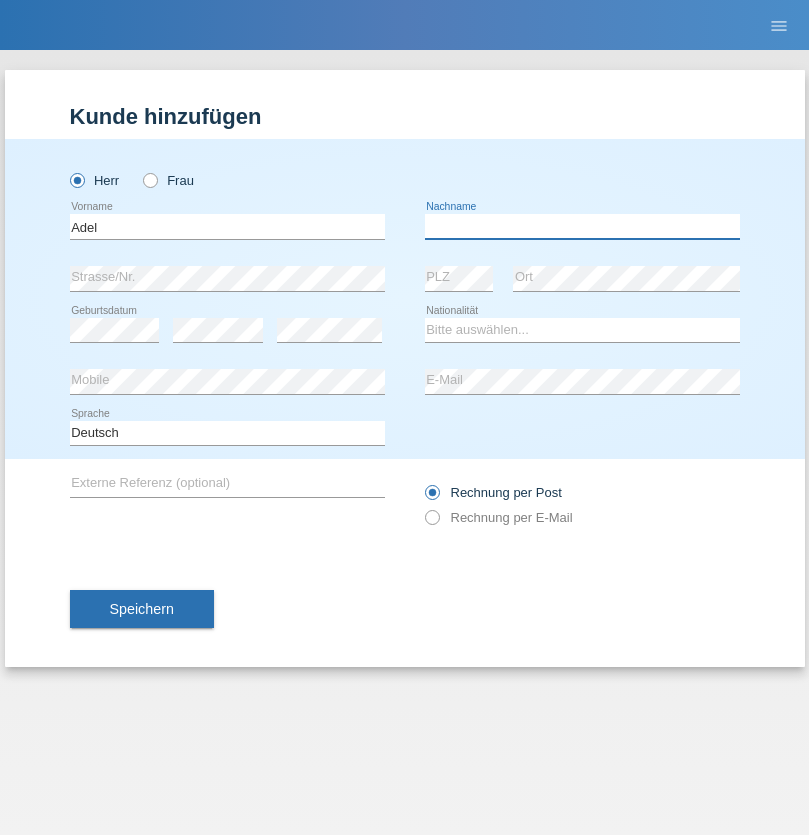 click at bounding box center [582, 226] 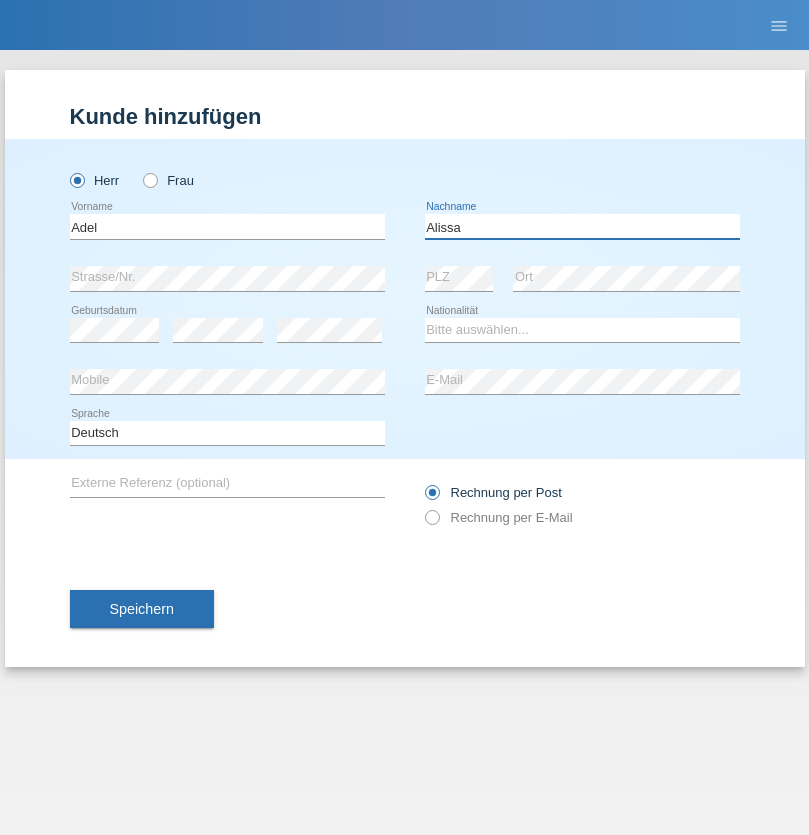 type on "Alissa" 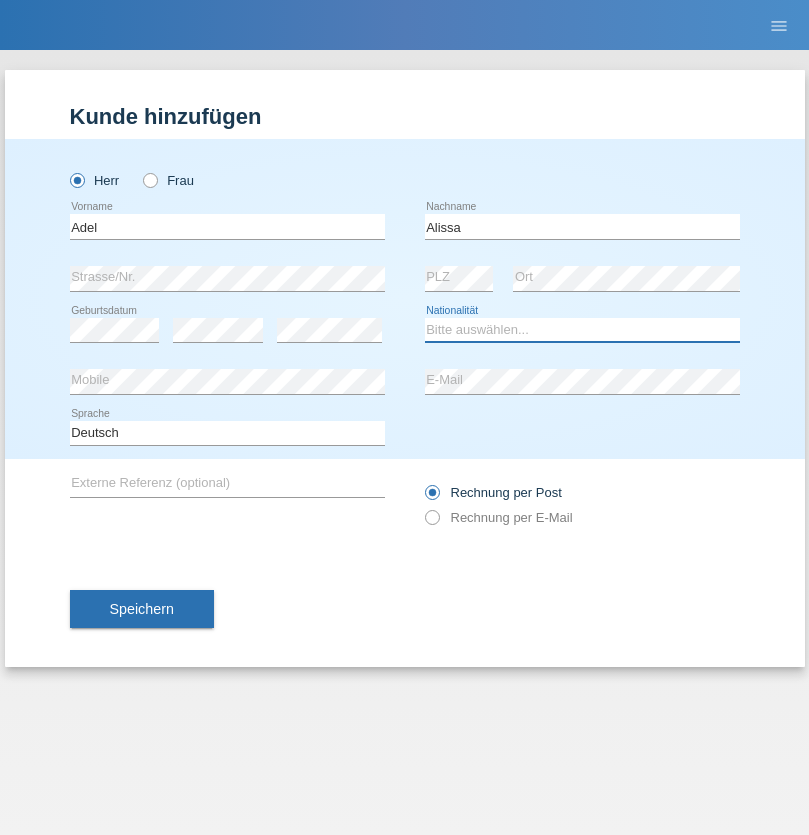 select on "SY" 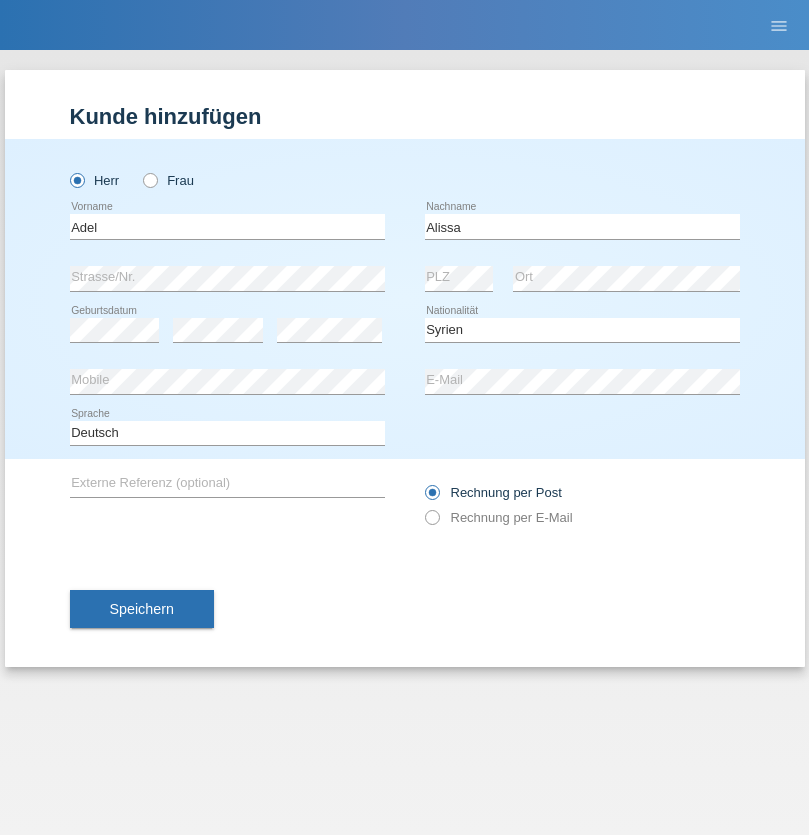 select on "C" 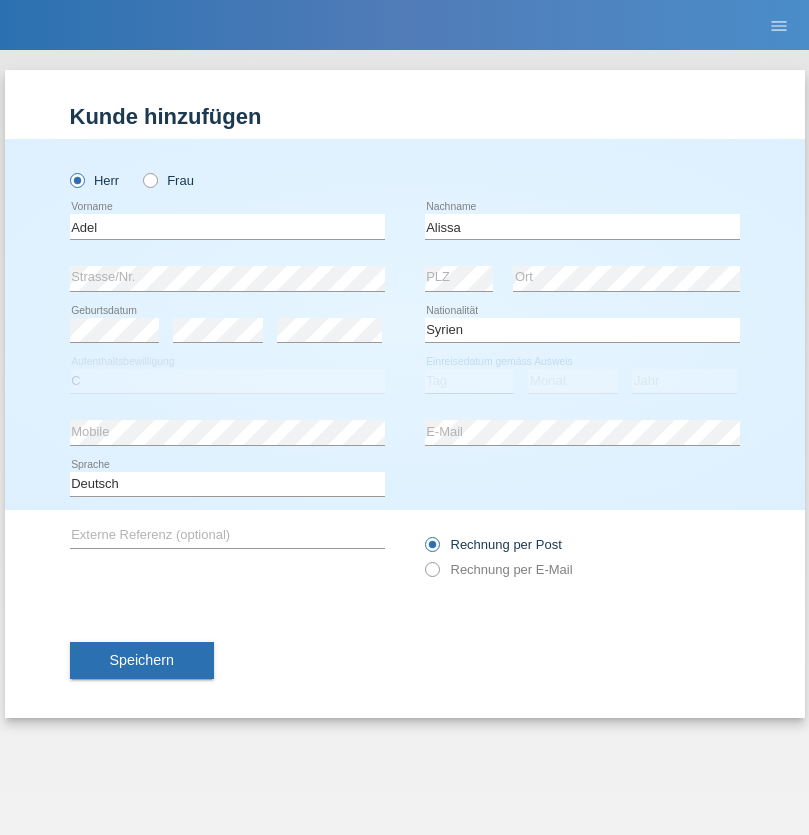 select on "20" 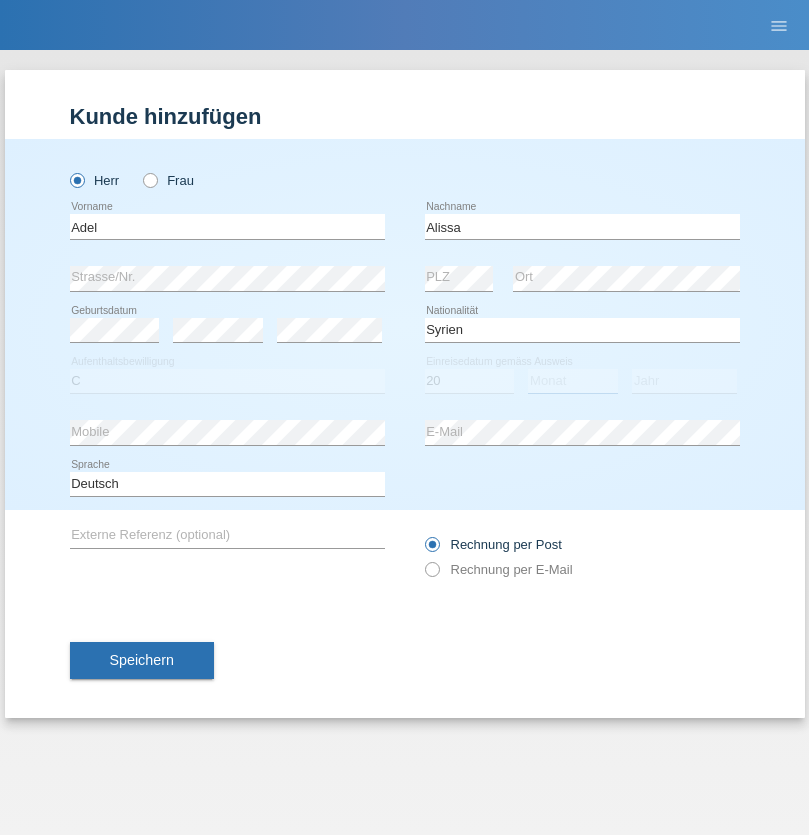 select on "09" 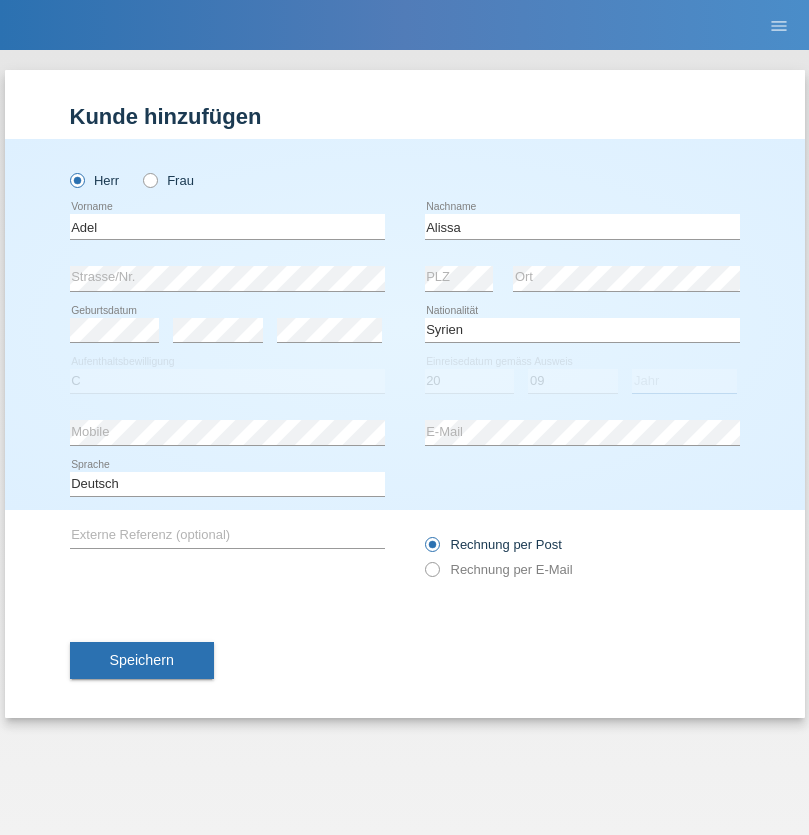 select on "2018" 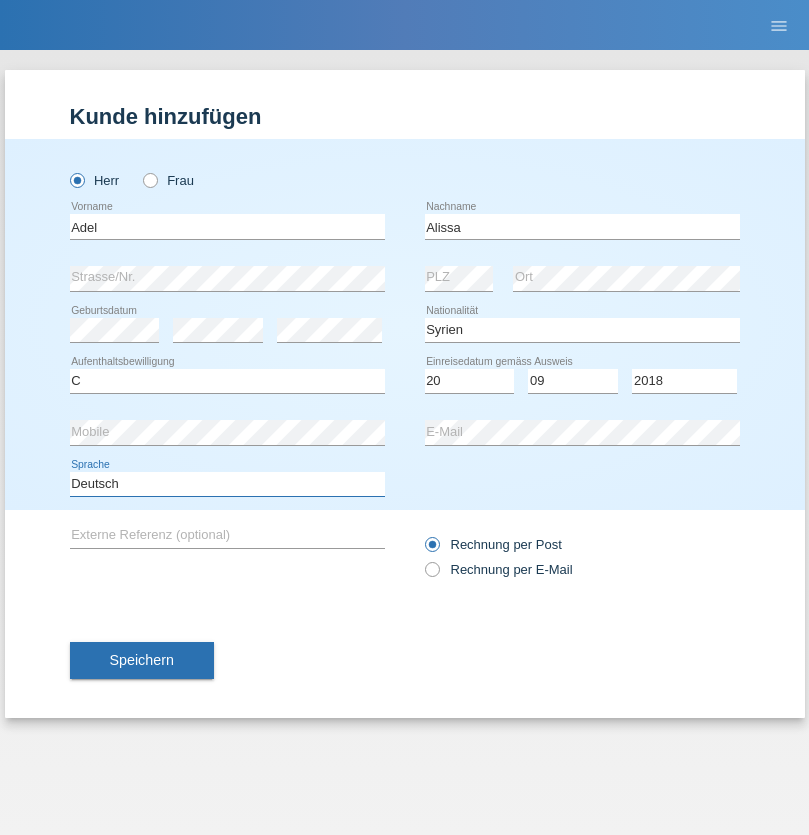 select on "en" 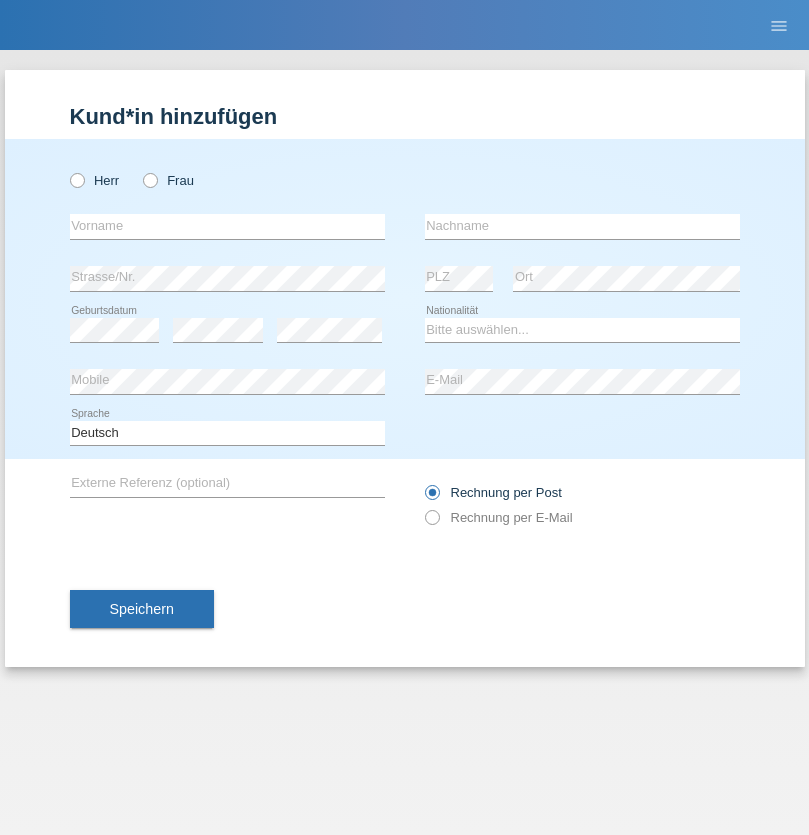 scroll, scrollTop: 0, scrollLeft: 0, axis: both 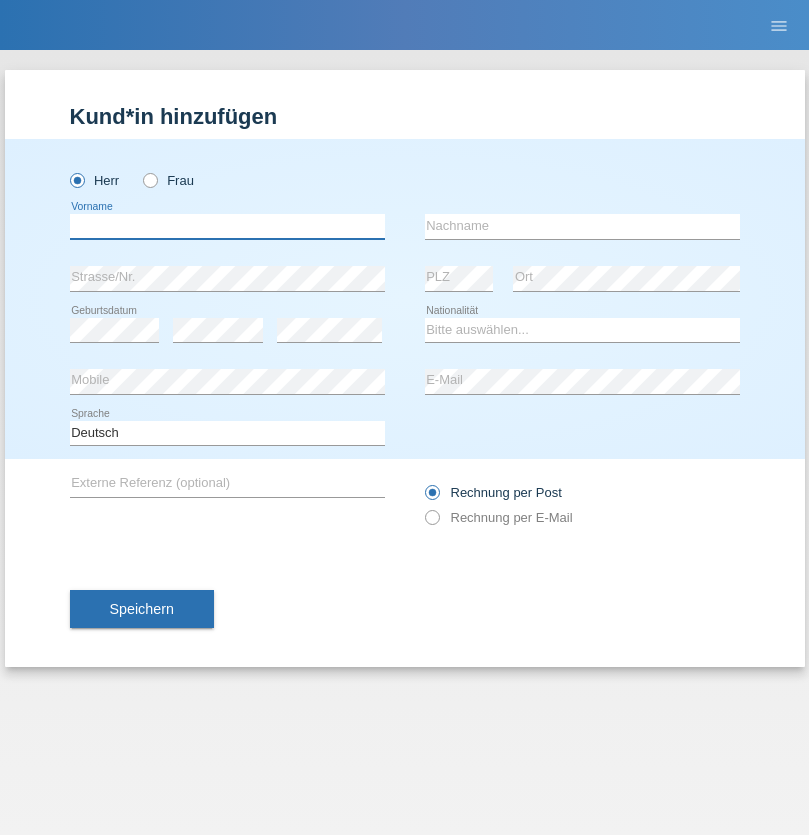 click at bounding box center (227, 226) 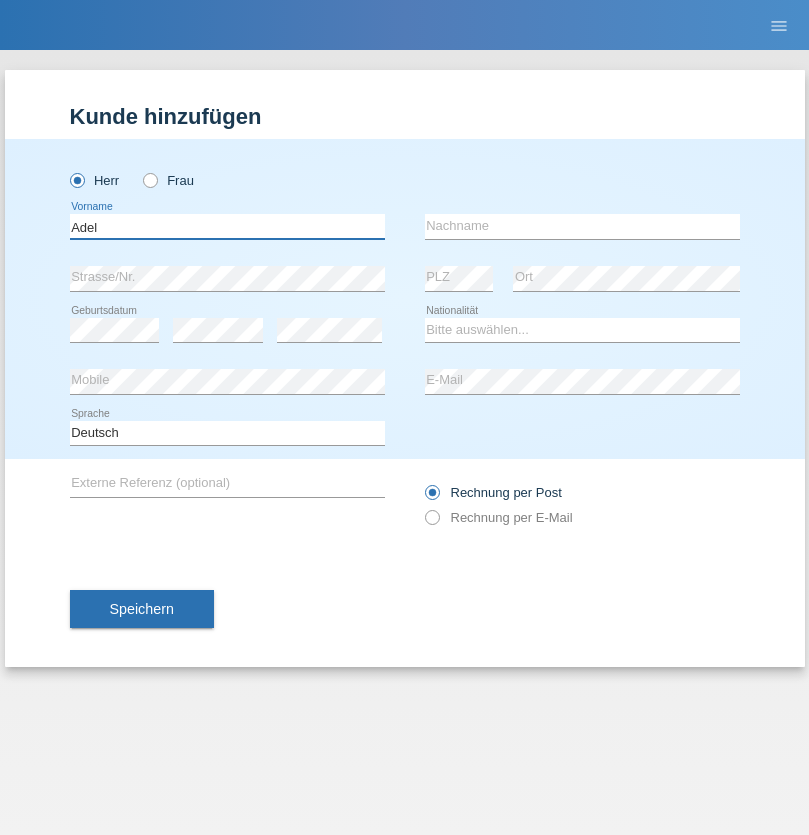 type on "Adel" 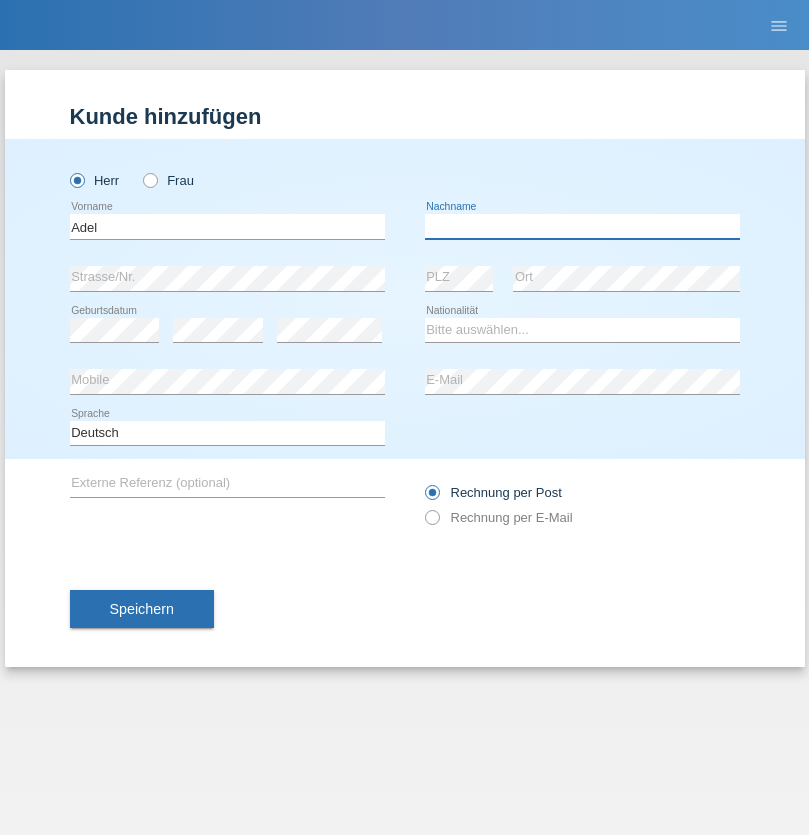 click at bounding box center (582, 226) 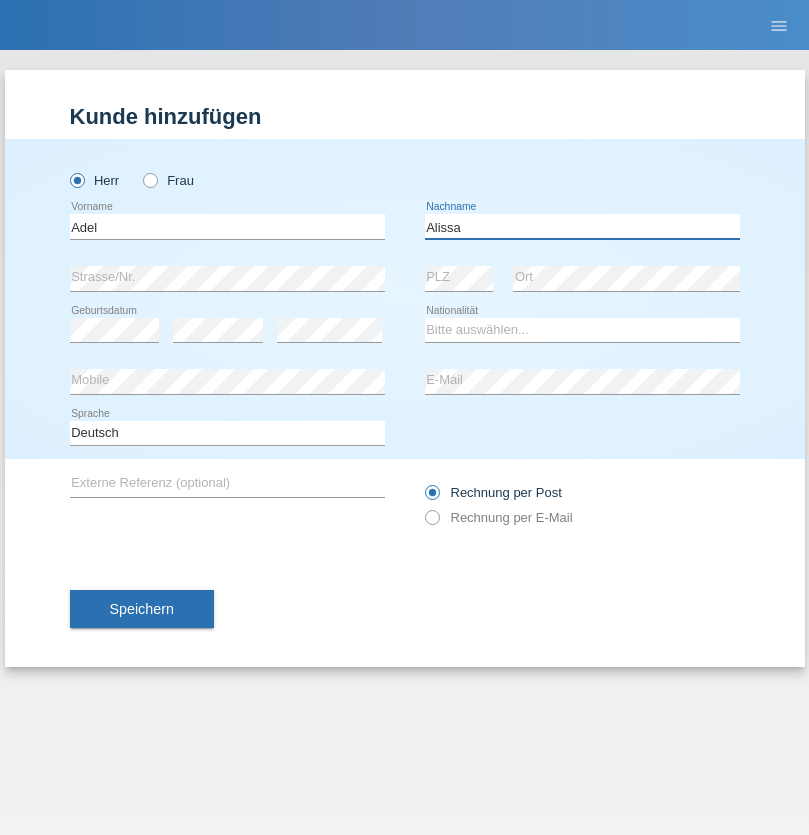 type on "Alissa" 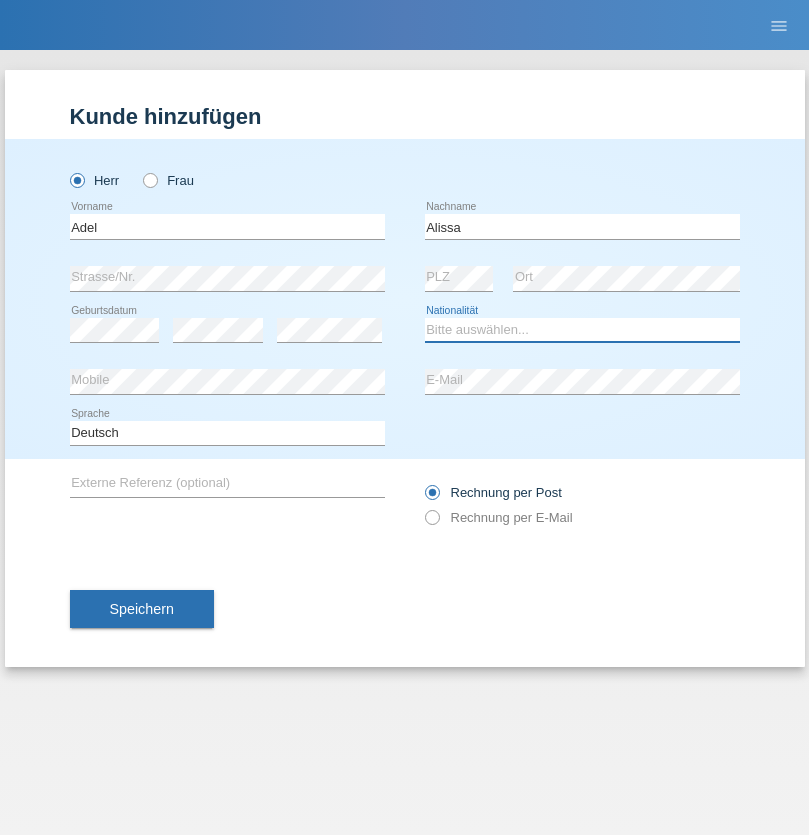 select on "SY" 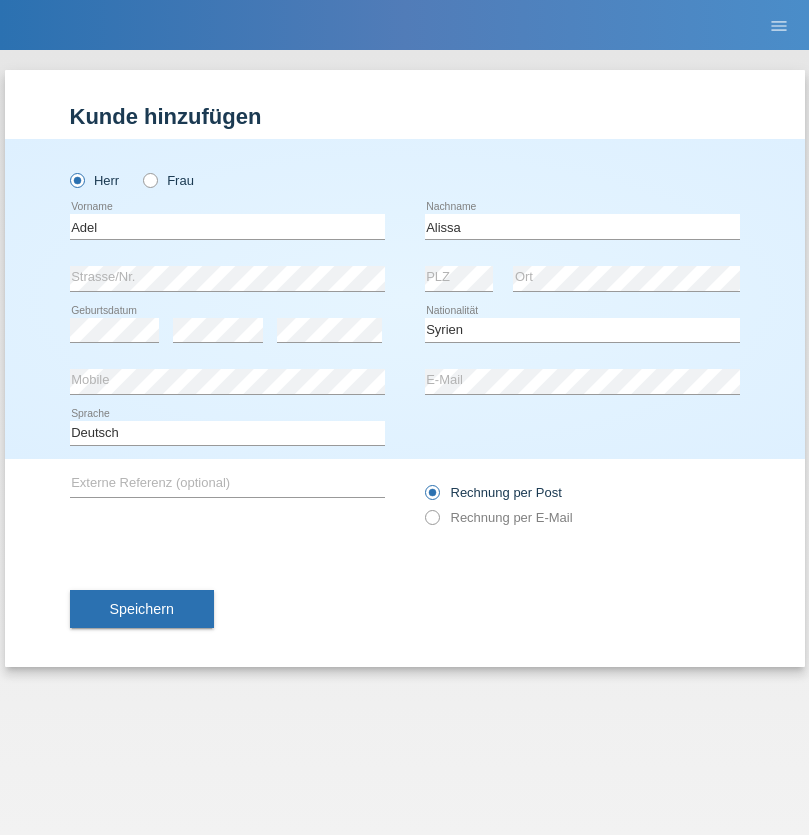 select on "C" 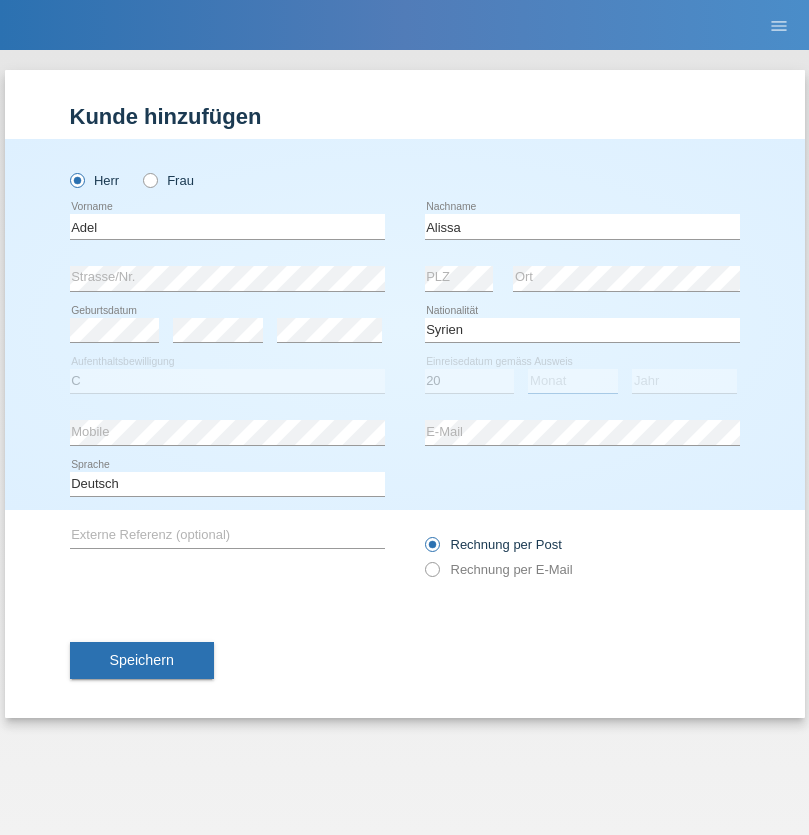 select on "09" 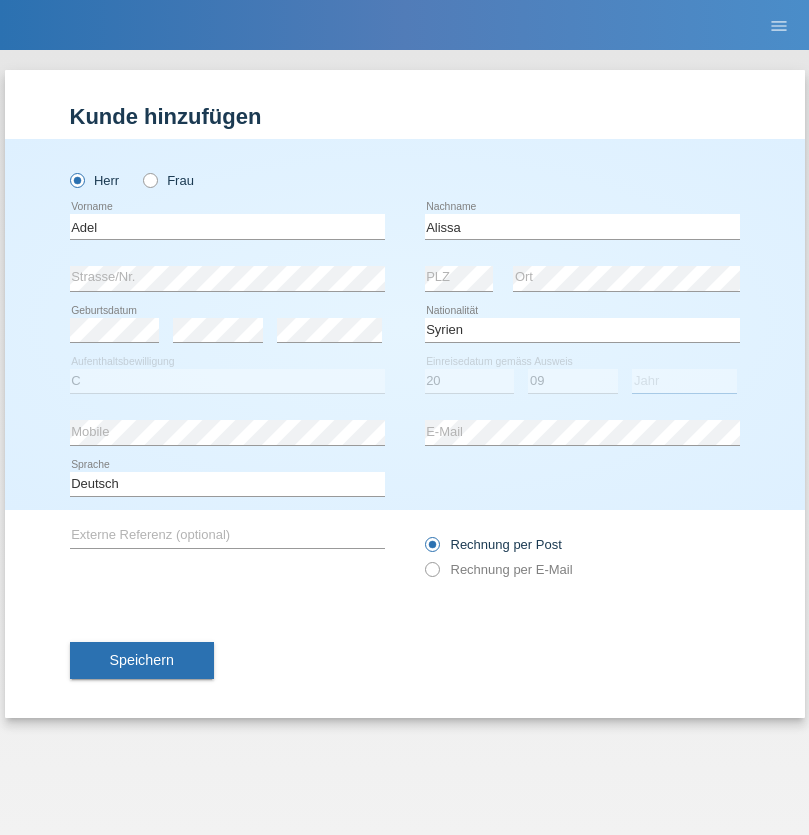 select on "2018" 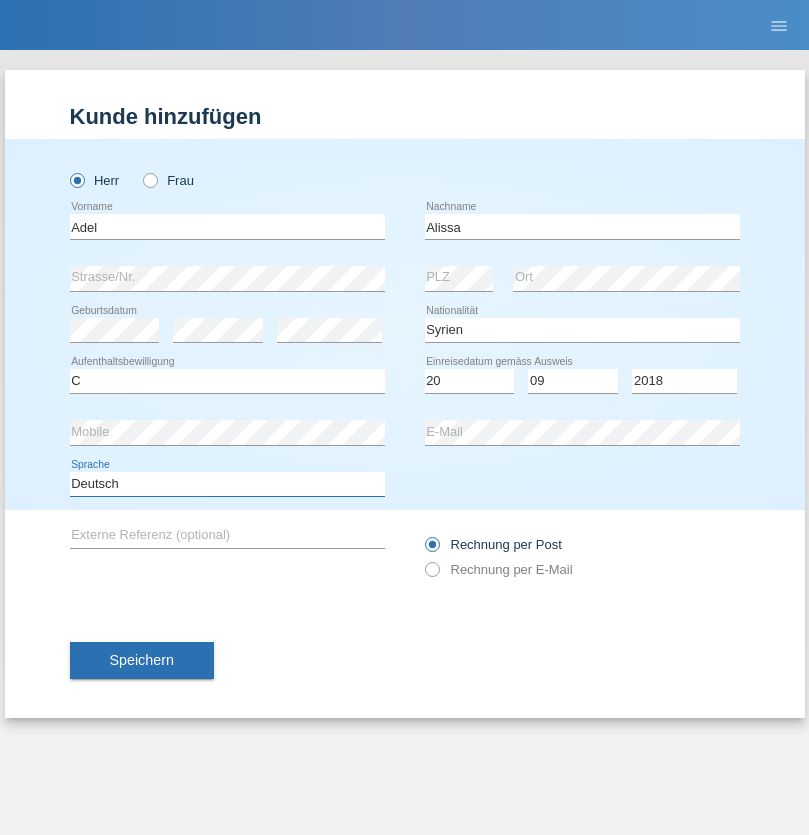 select on "en" 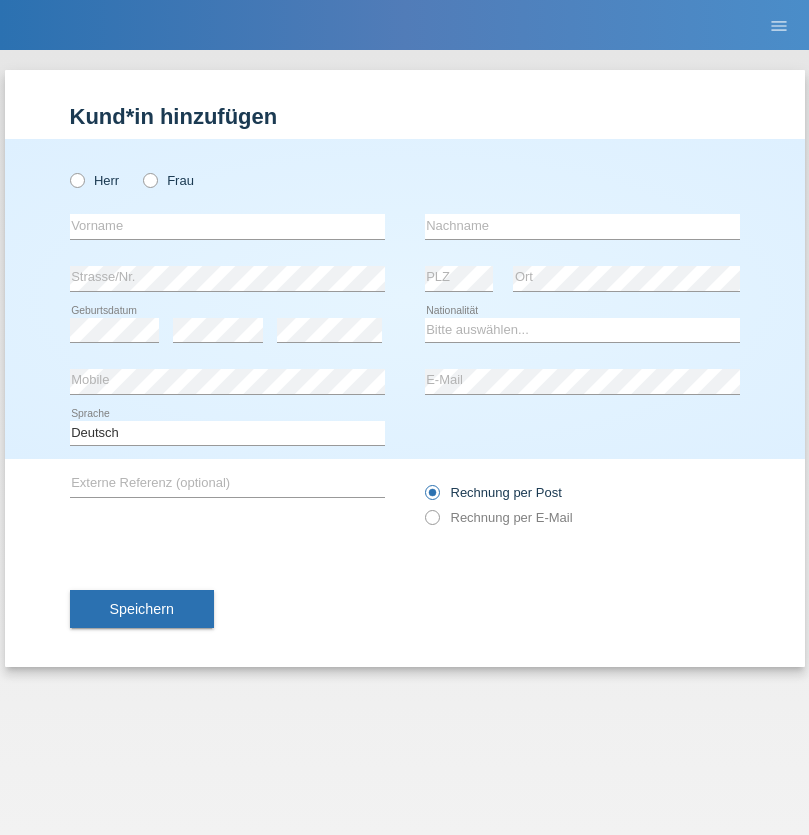 scroll, scrollTop: 0, scrollLeft: 0, axis: both 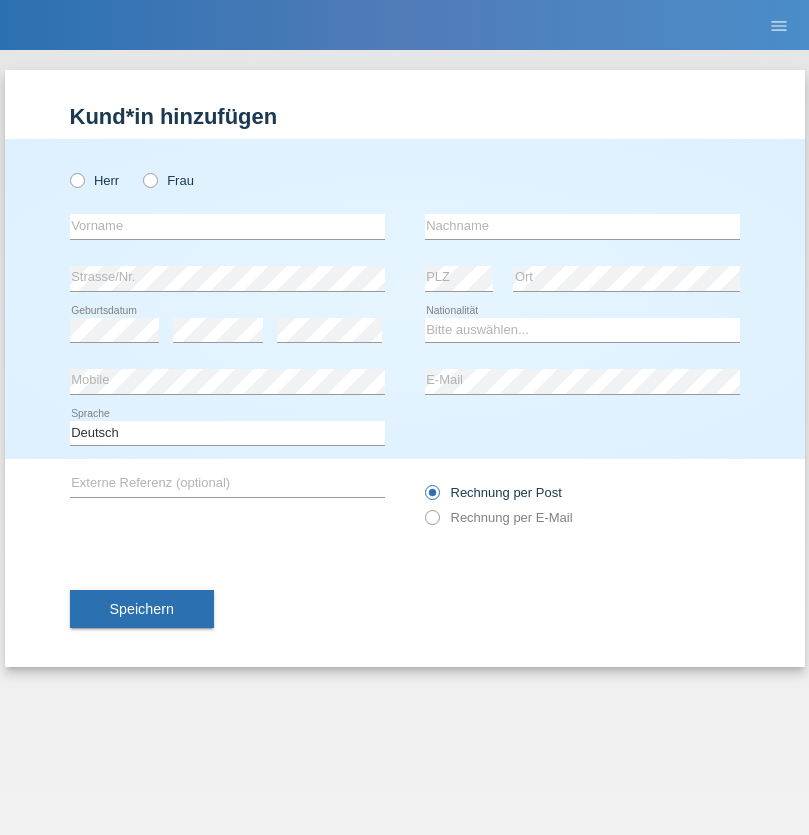 radio on "true" 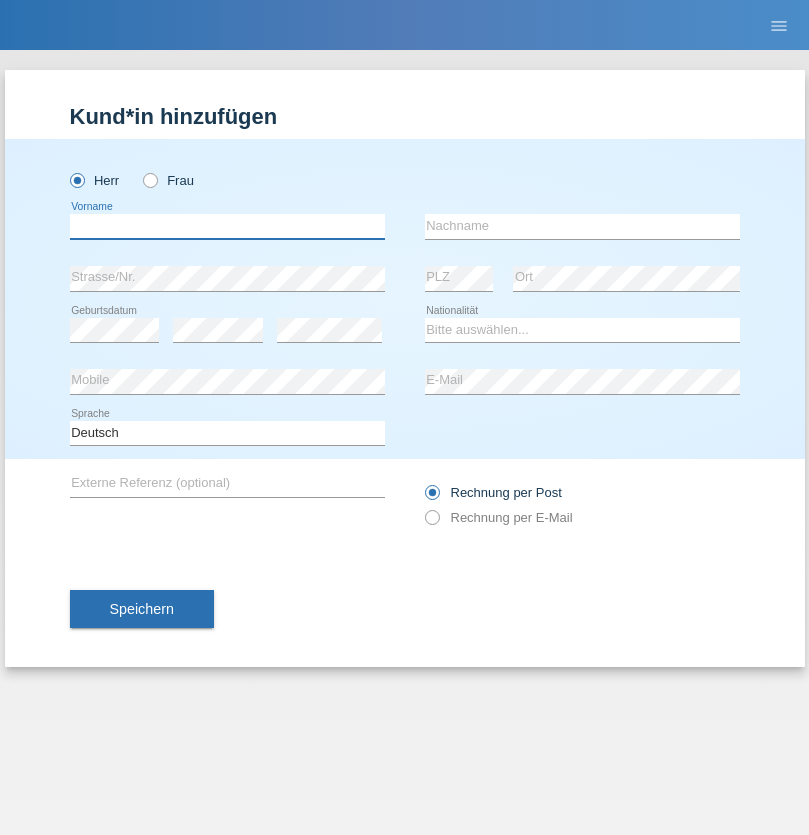 click at bounding box center (227, 226) 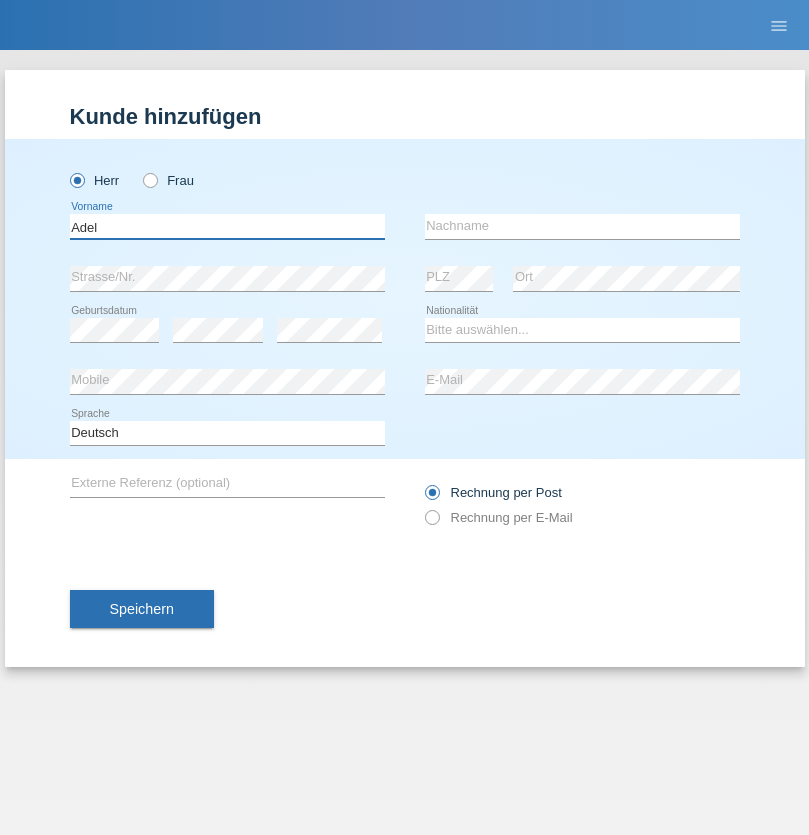 type on "Adel" 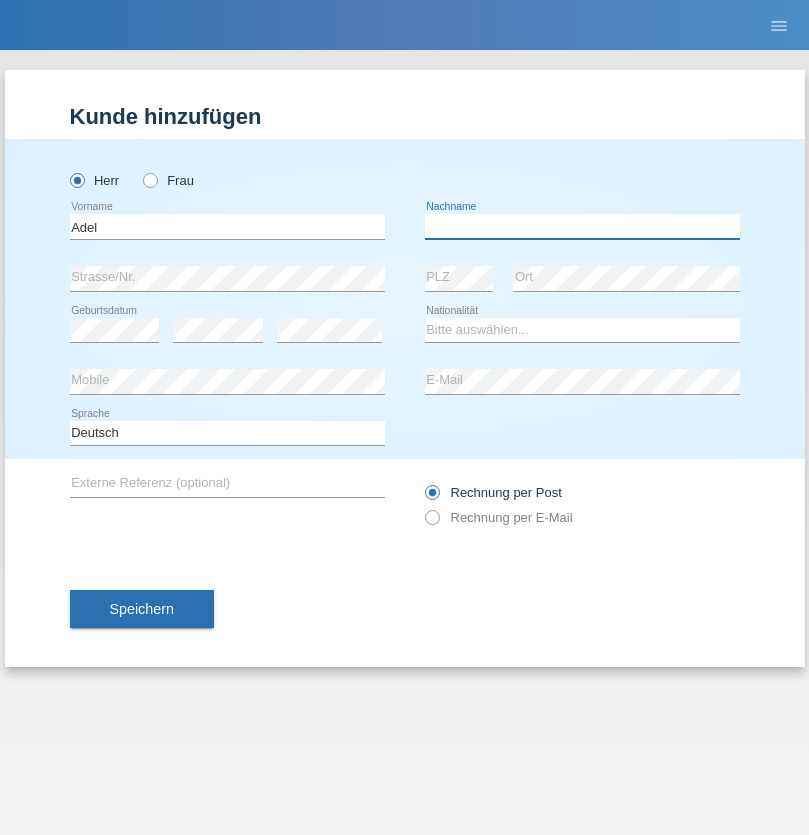 click at bounding box center (582, 226) 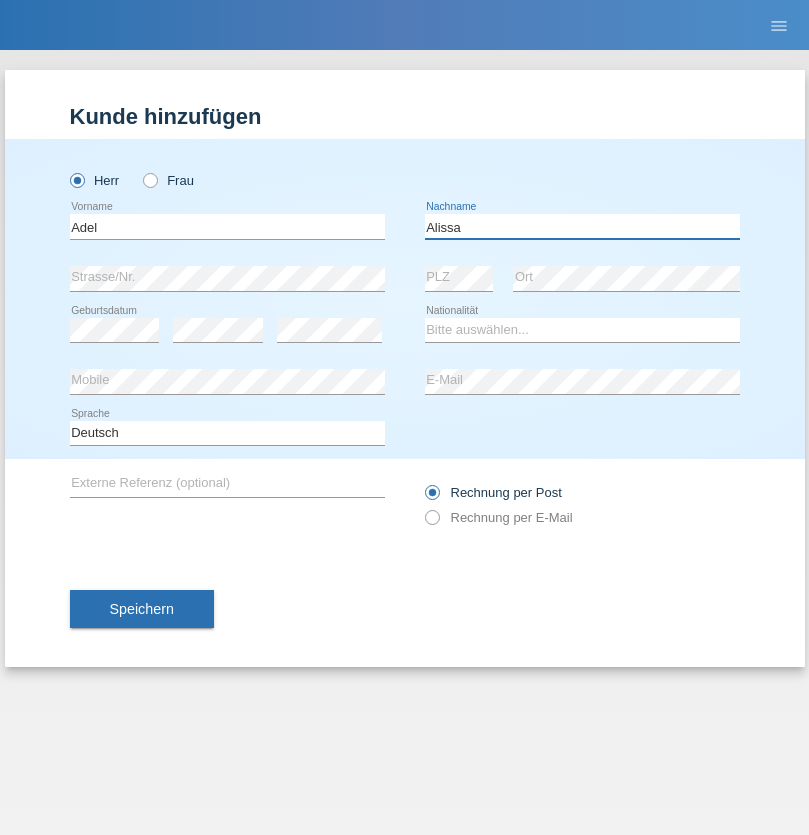 type on "Alissa" 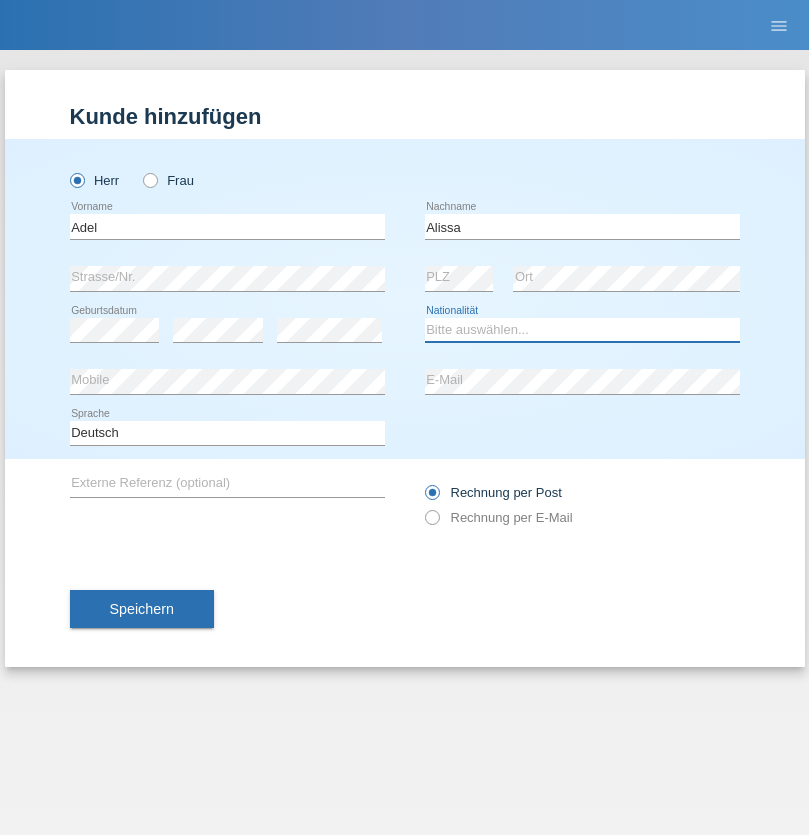 select on "SY" 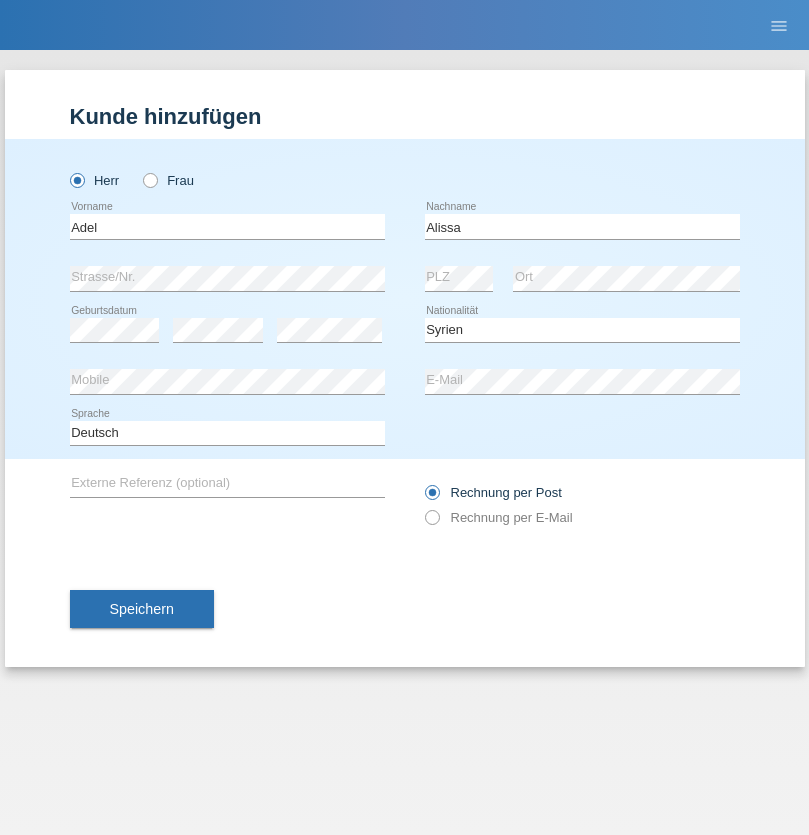 select on "C" 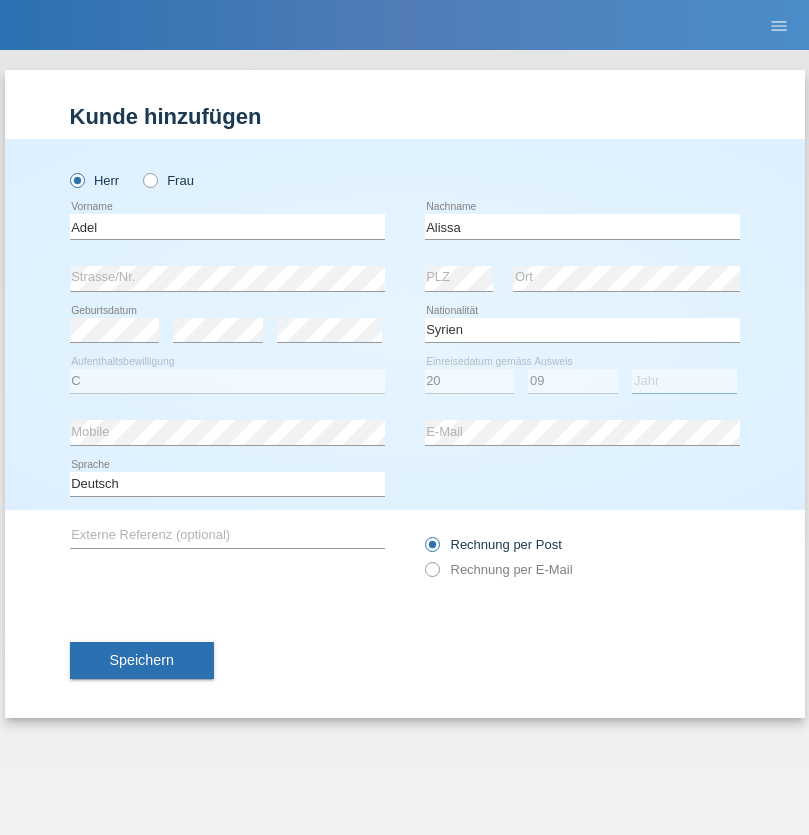 select on "2018" 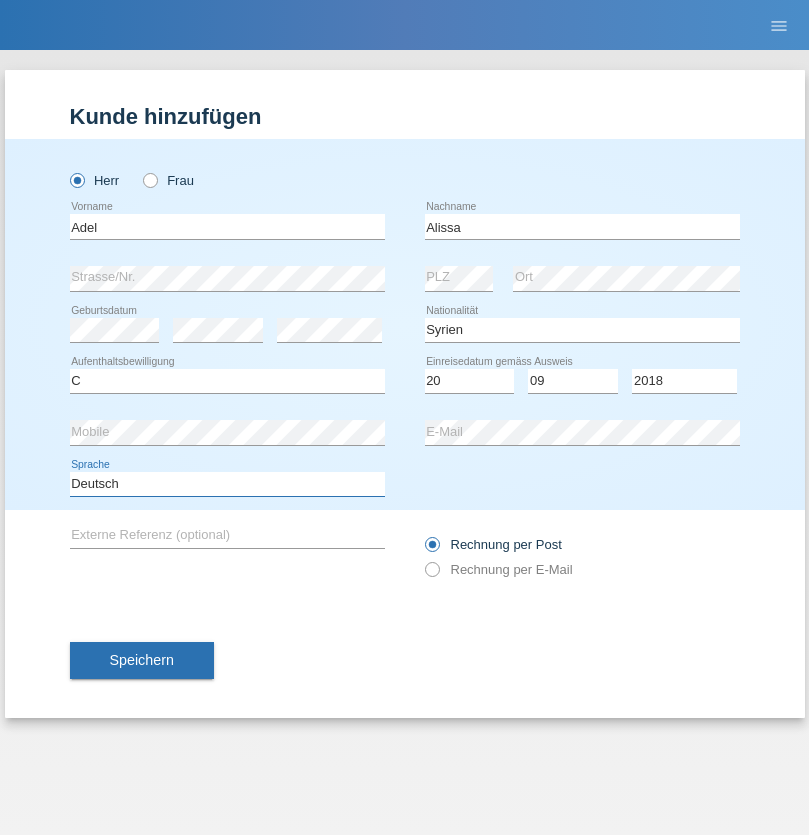 select on "en" 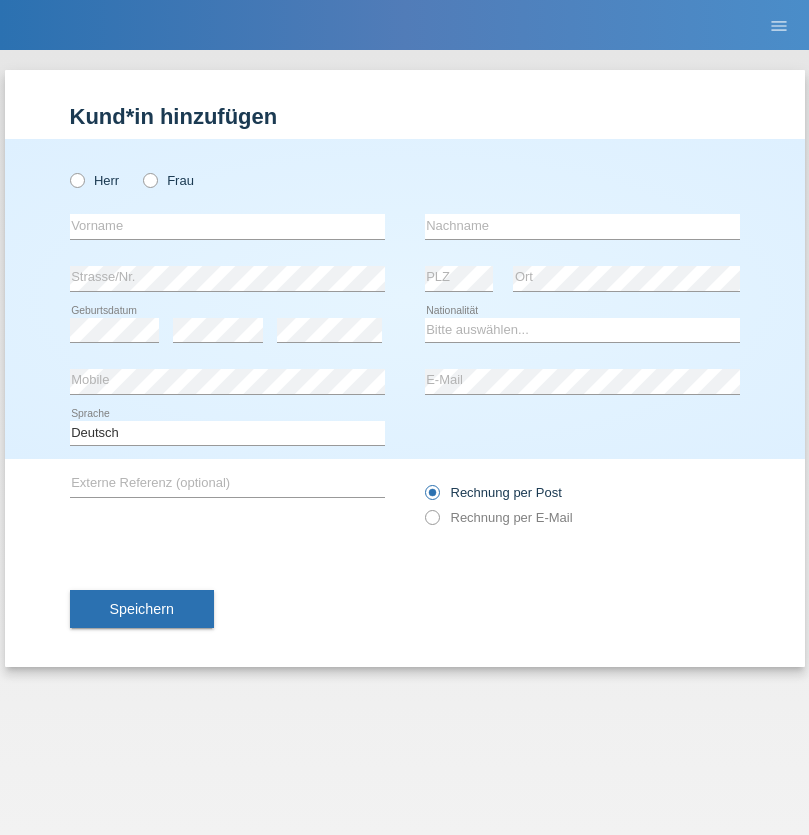 scroll, scrollTop: 0, scrollLeft: 0, axis: both 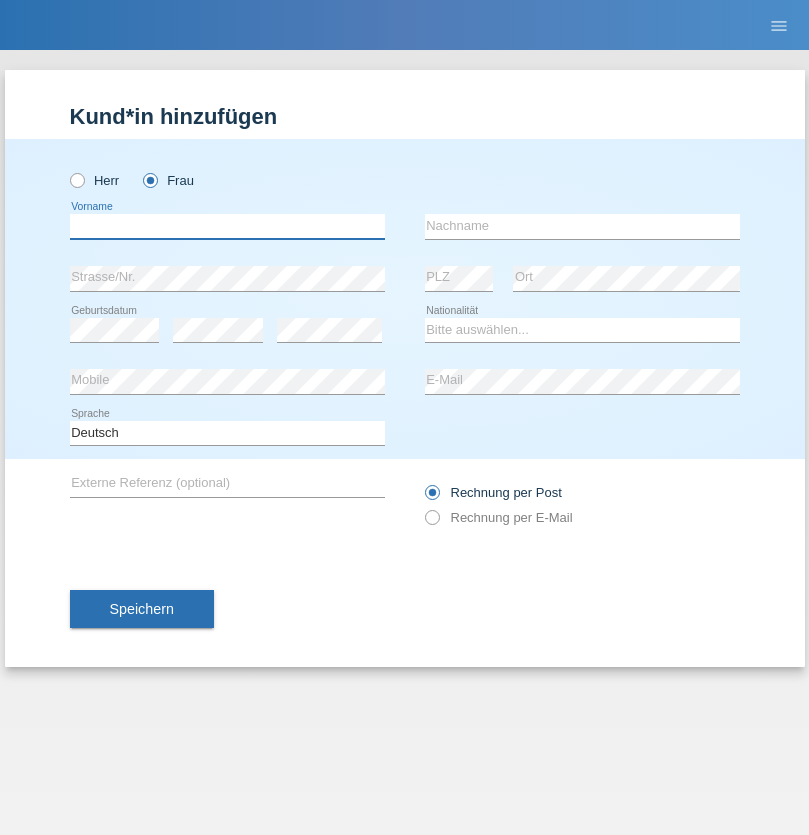 click at bounding box center (227, 226) 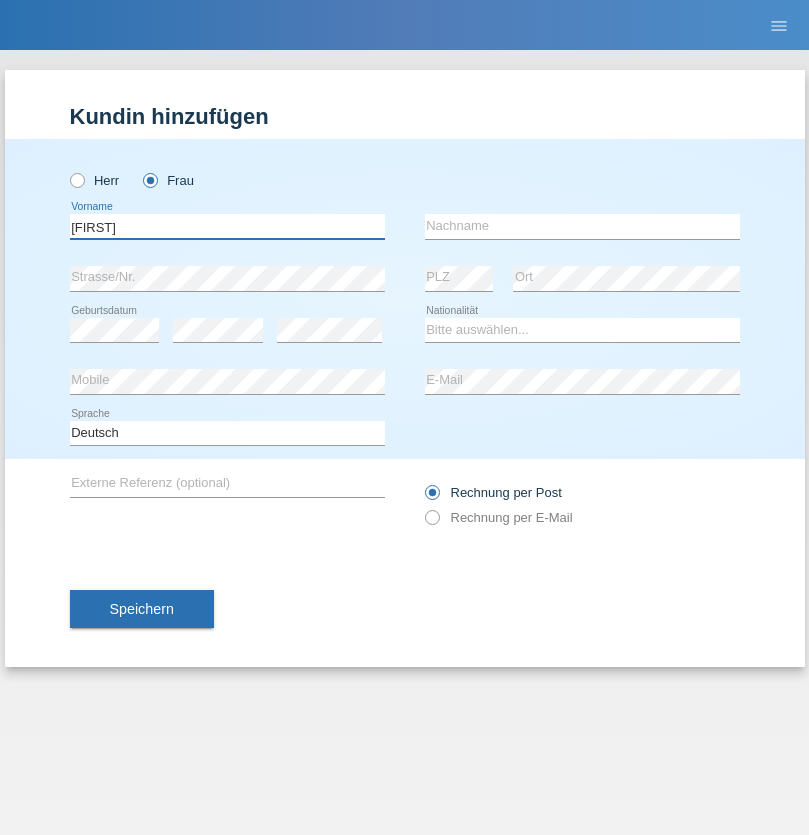 type on "[FIRST]" 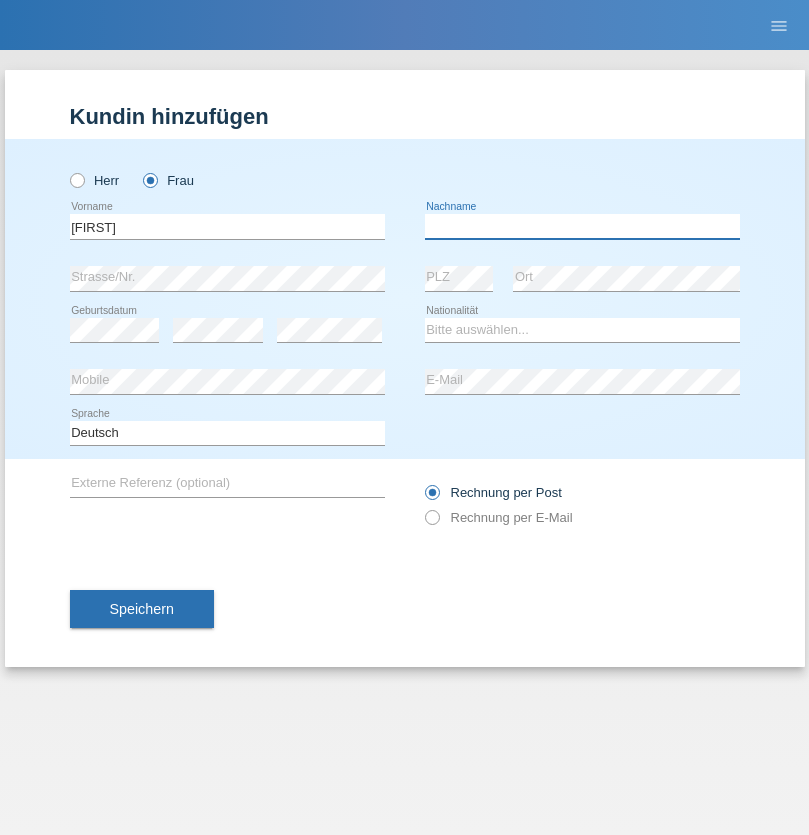 click at bounding box center [582, 226] 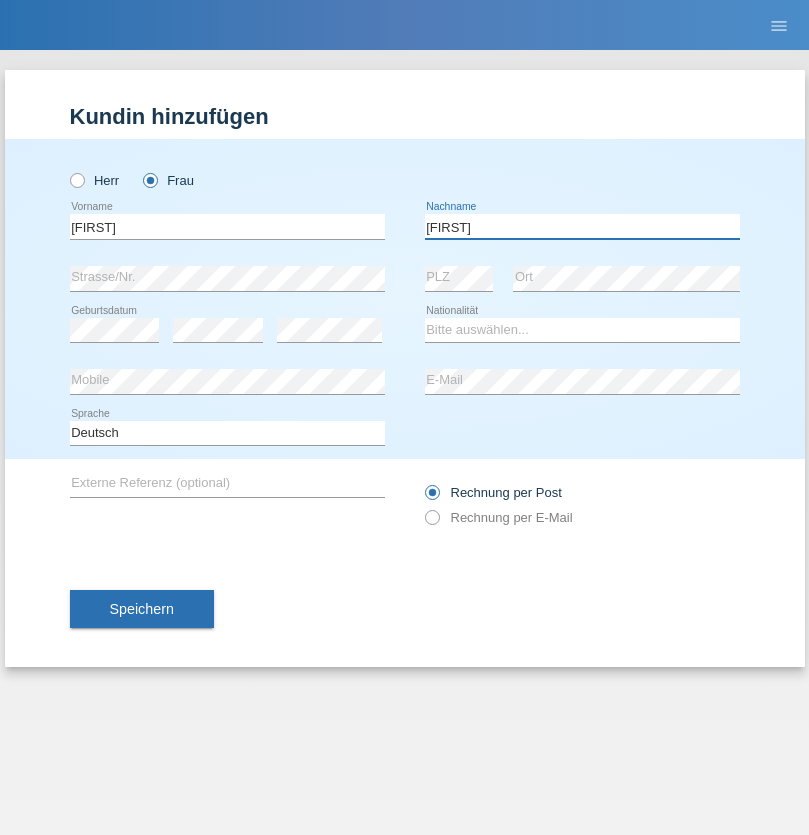 type on "[FIRST]" 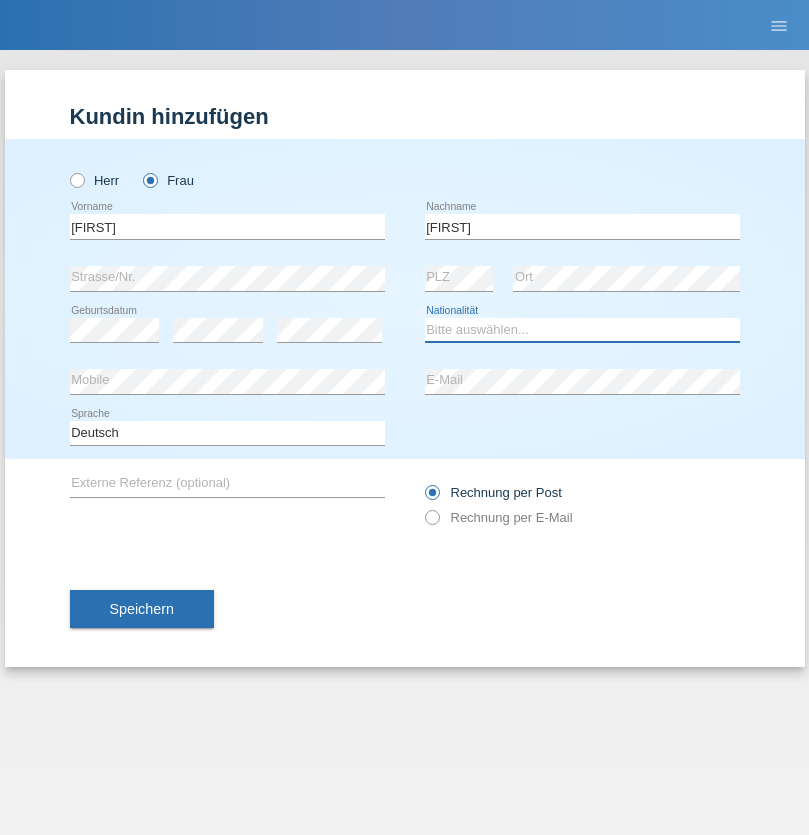 select on "CH" 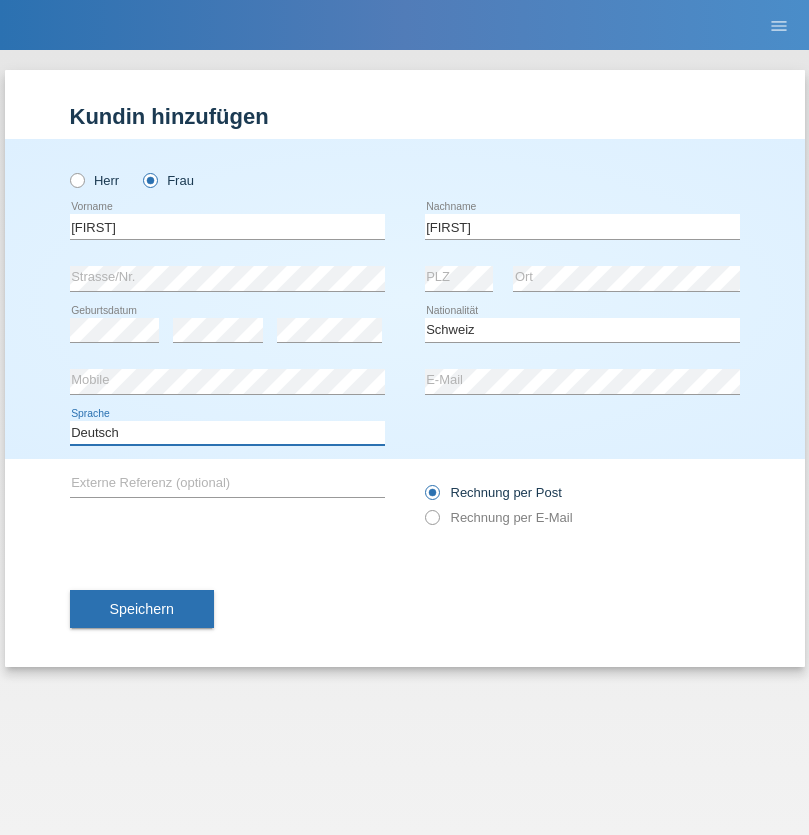 select on "en" 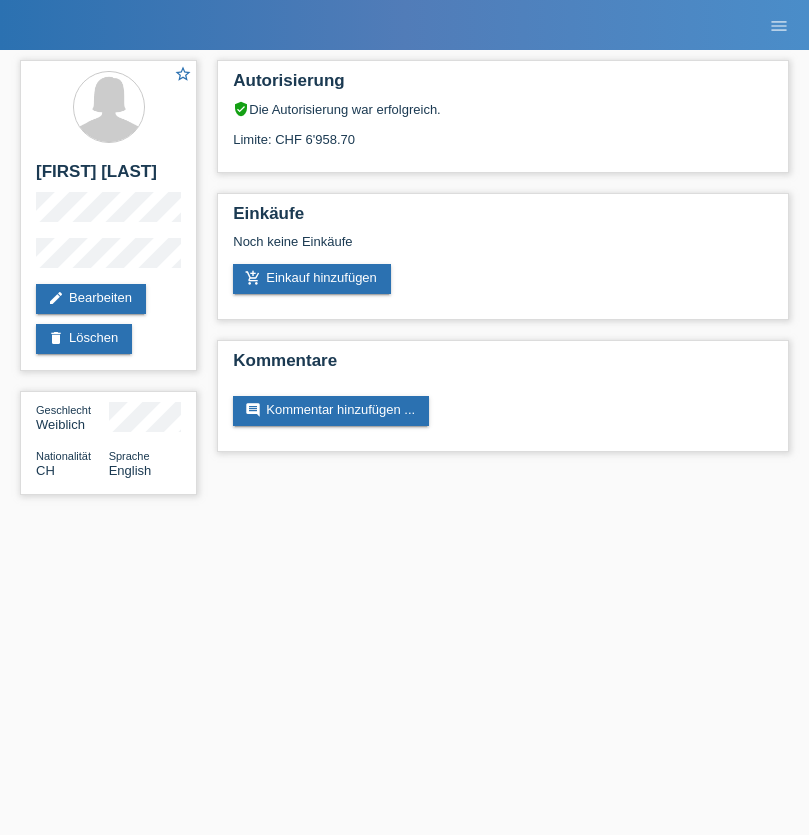 scroll, scrollTop: 0, scrollLeft: 0, axis: both 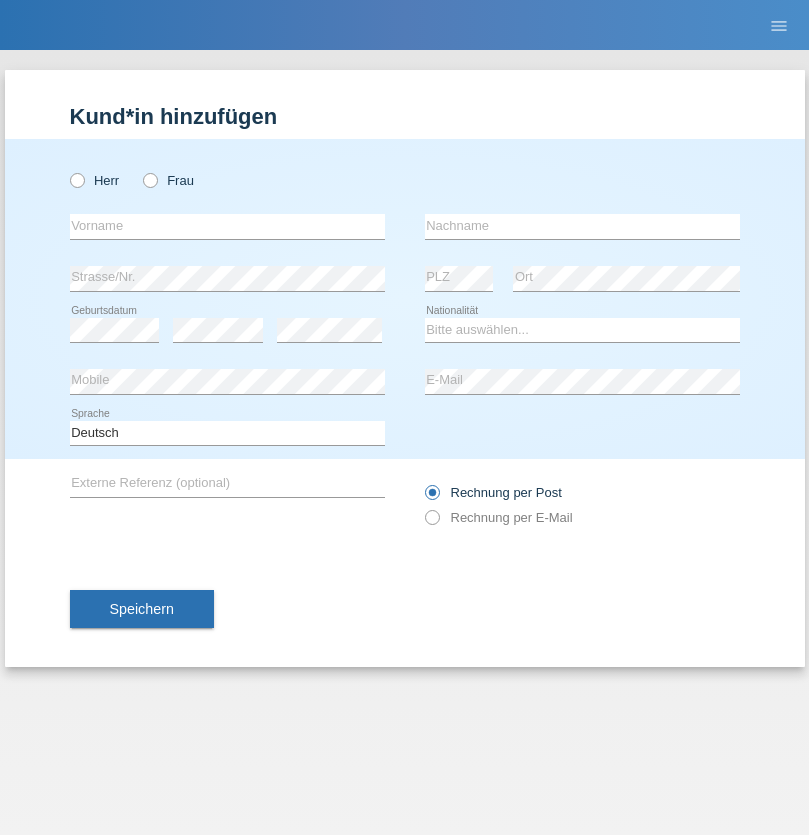 radio on "true" 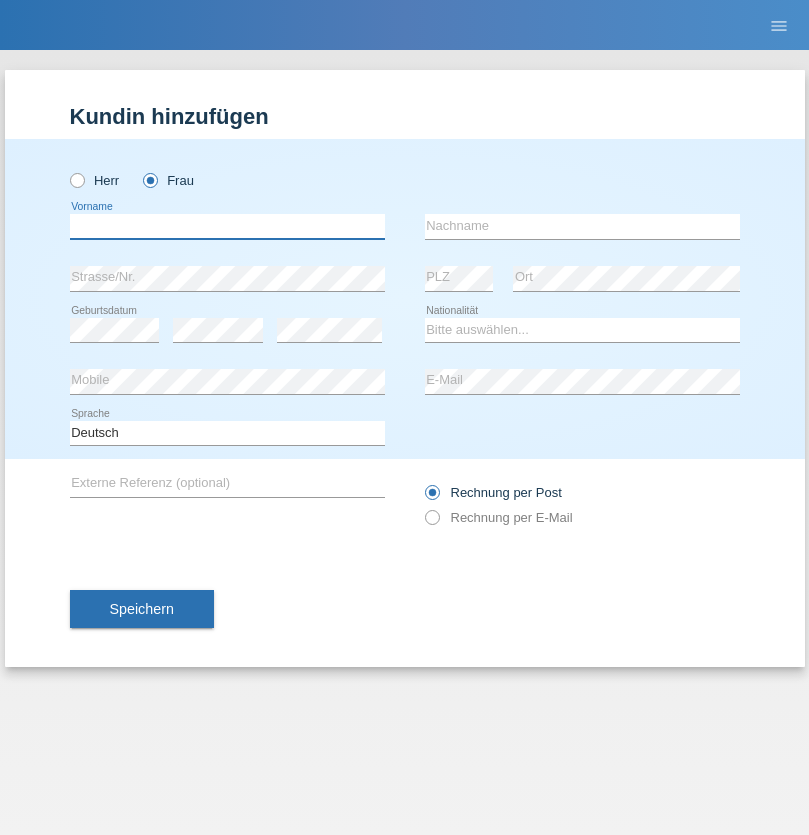 click at bounding box center [227, 226] 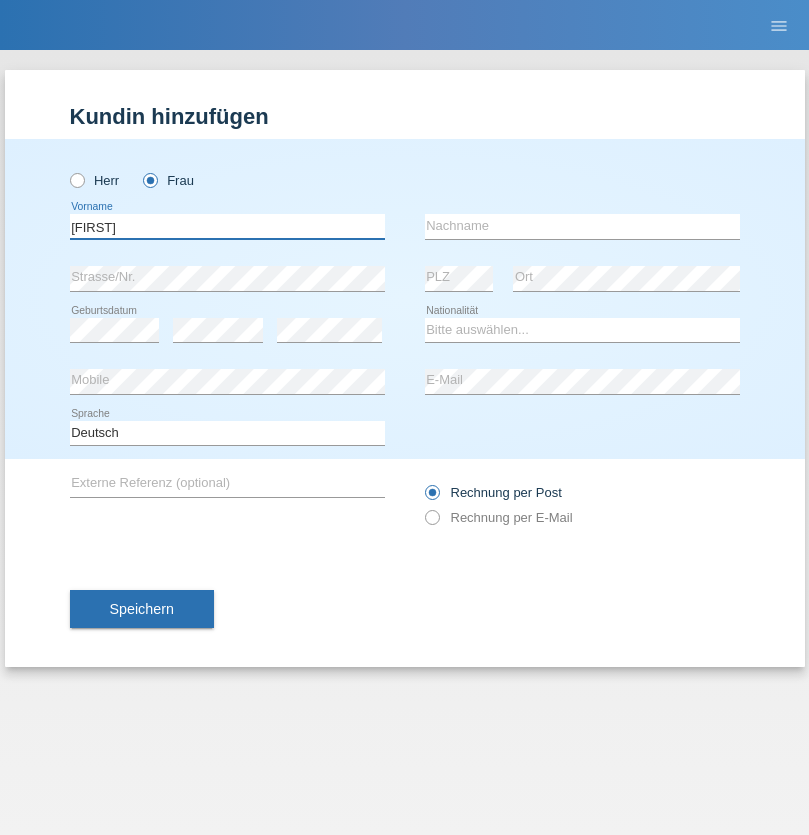 type on "[FIRST]" 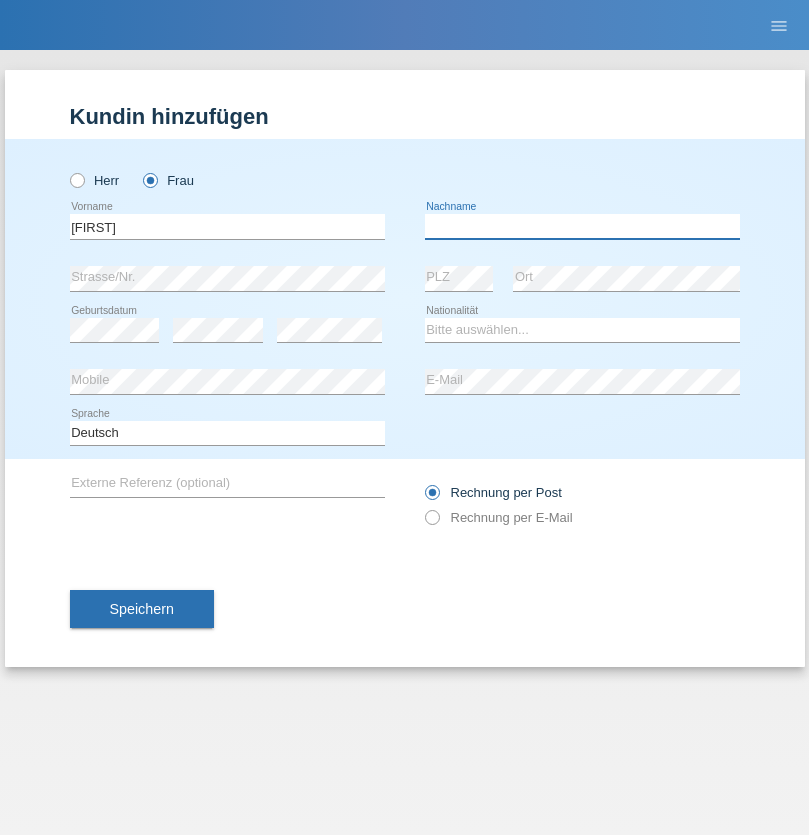 click at bounding box center (582, 226) 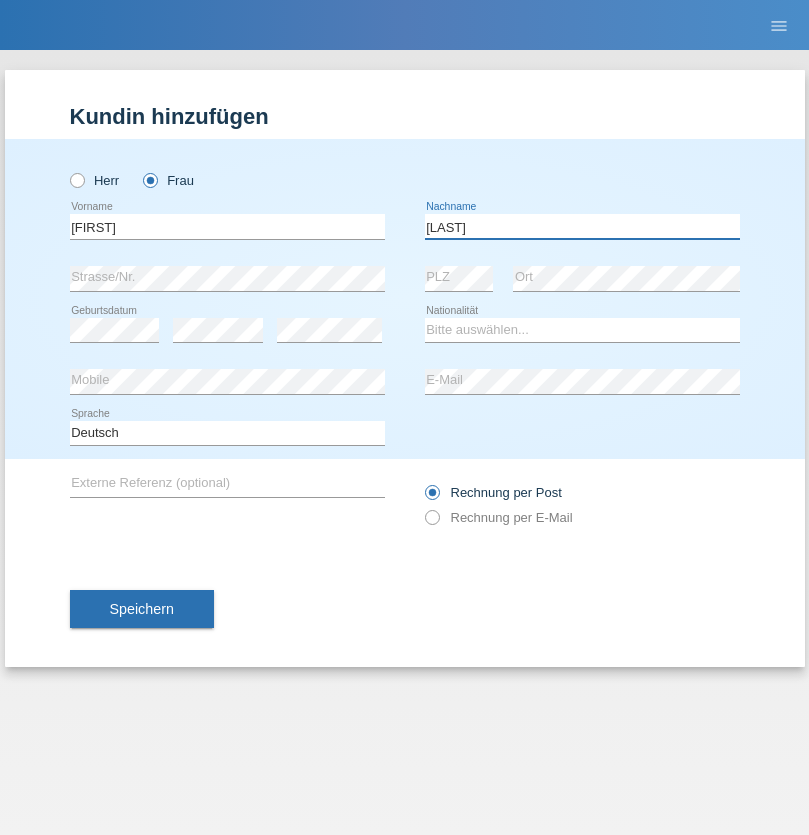 type on "Ido" 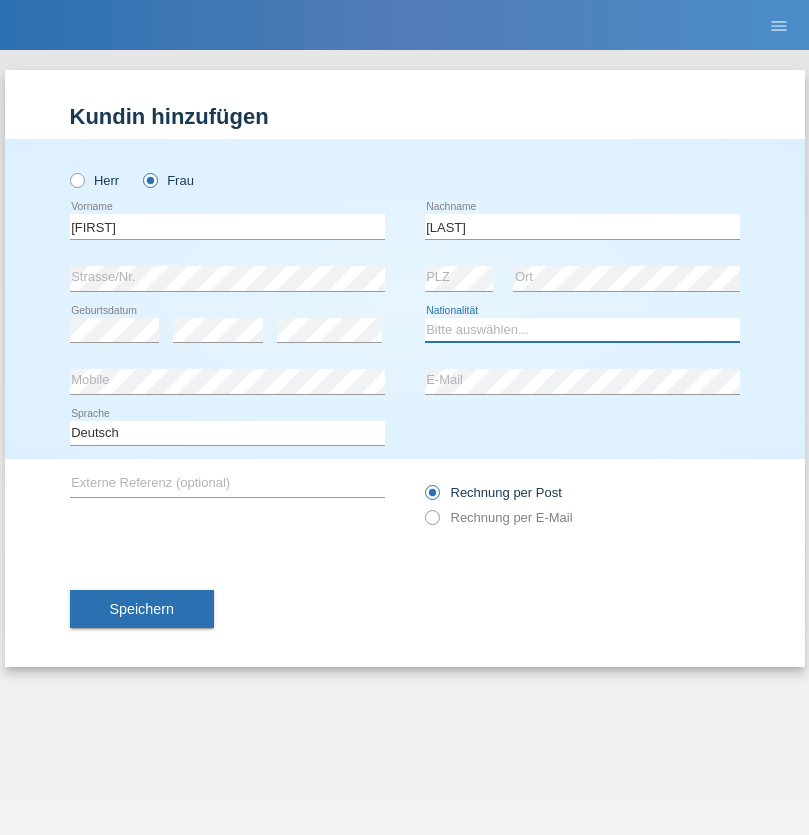 select on "CH" 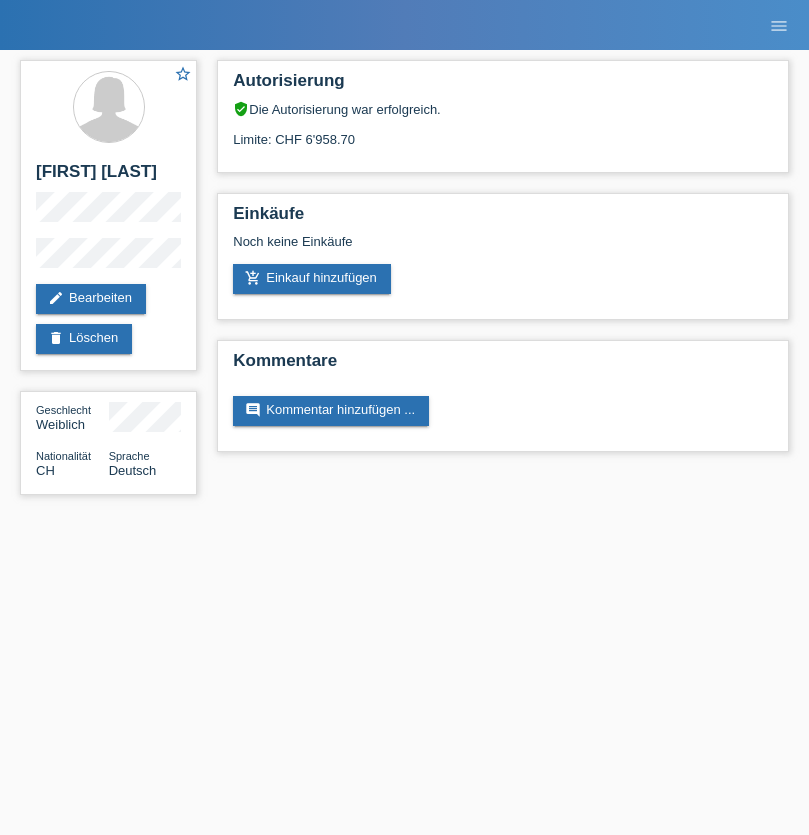 scroll, scrollTop: 0, scrollLeft: 0, axis: both 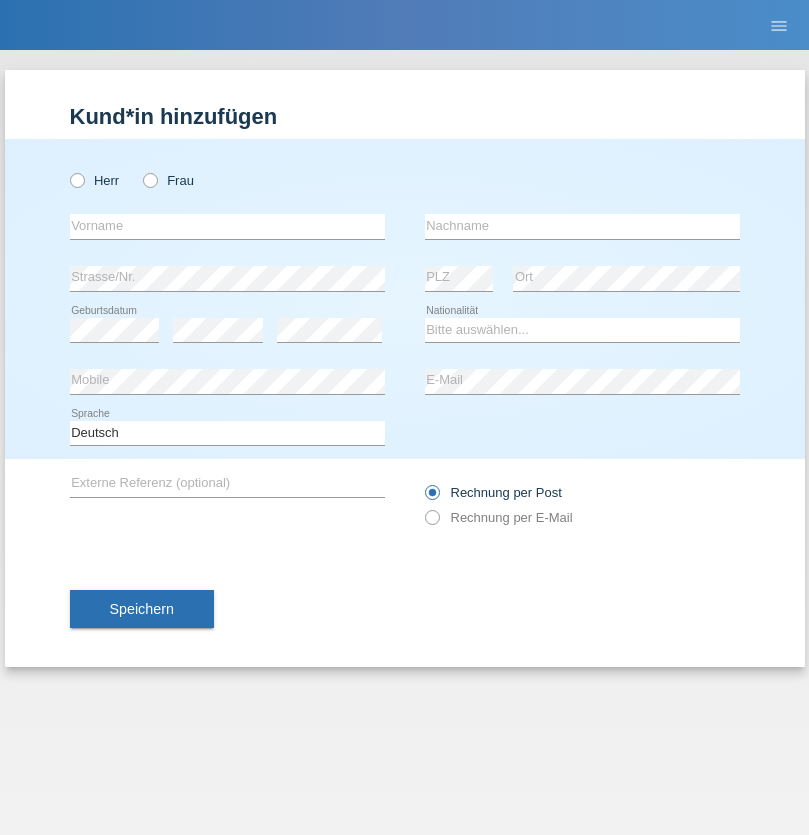 radio on "true" 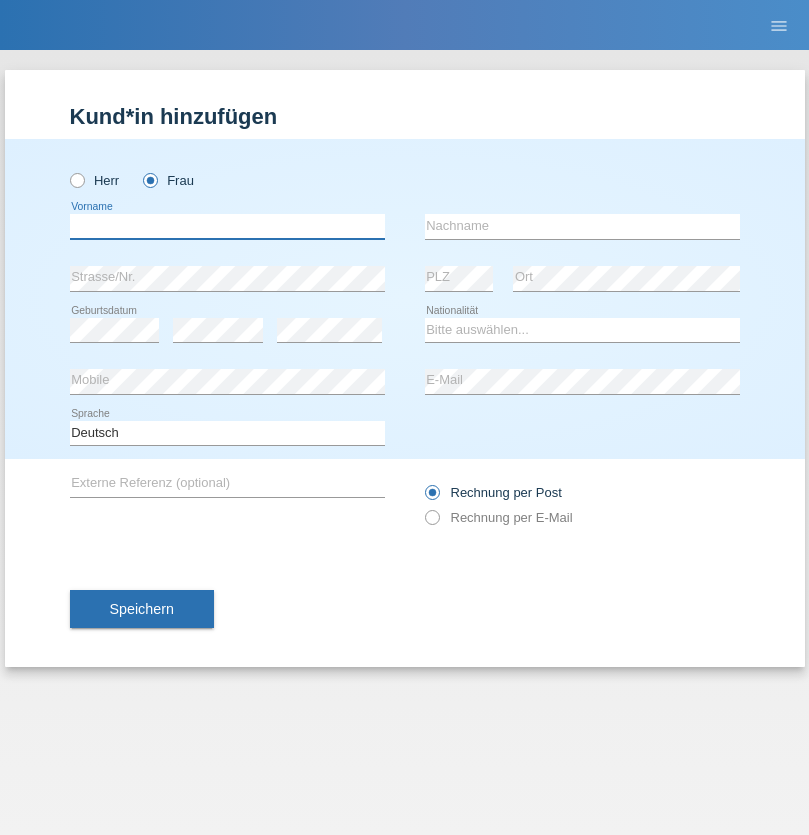 click at bounding box center (227, 226) 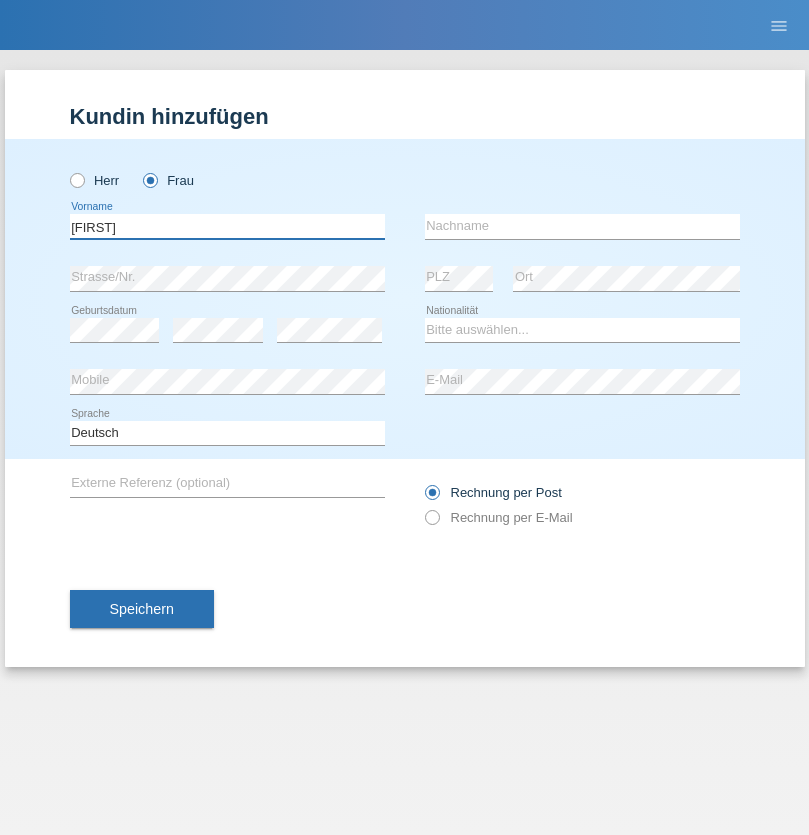 type on "[FIRST]" 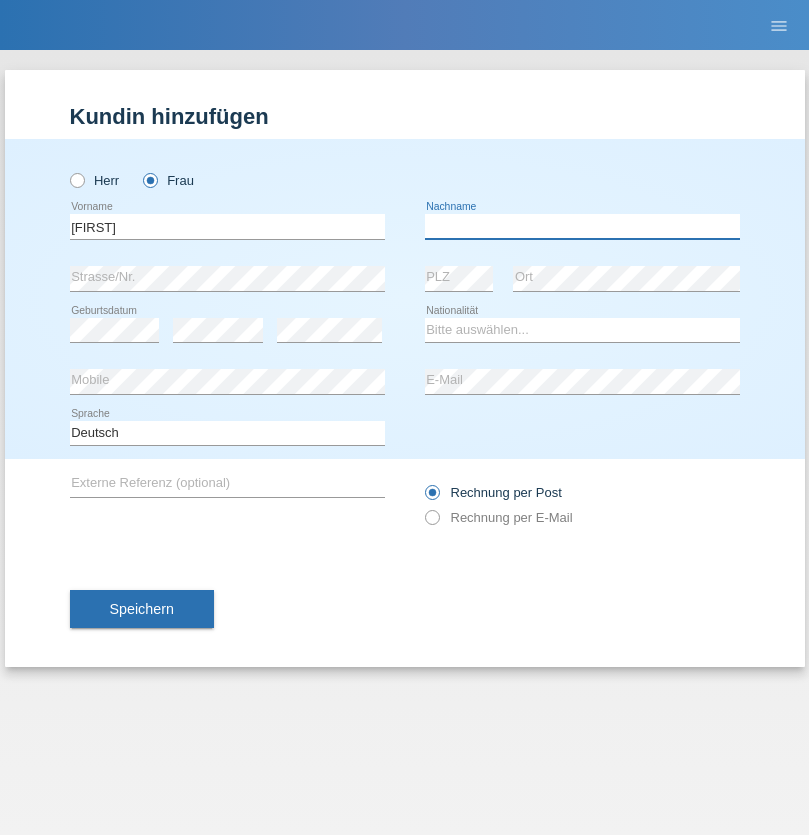 click at bounding box center [582, 226] 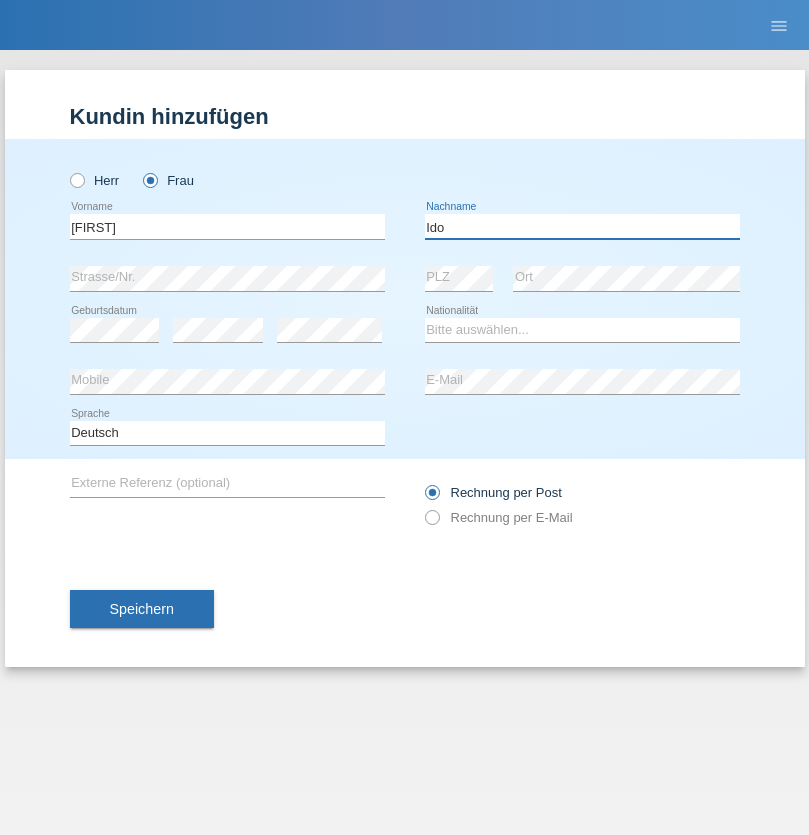 type on "Ido" 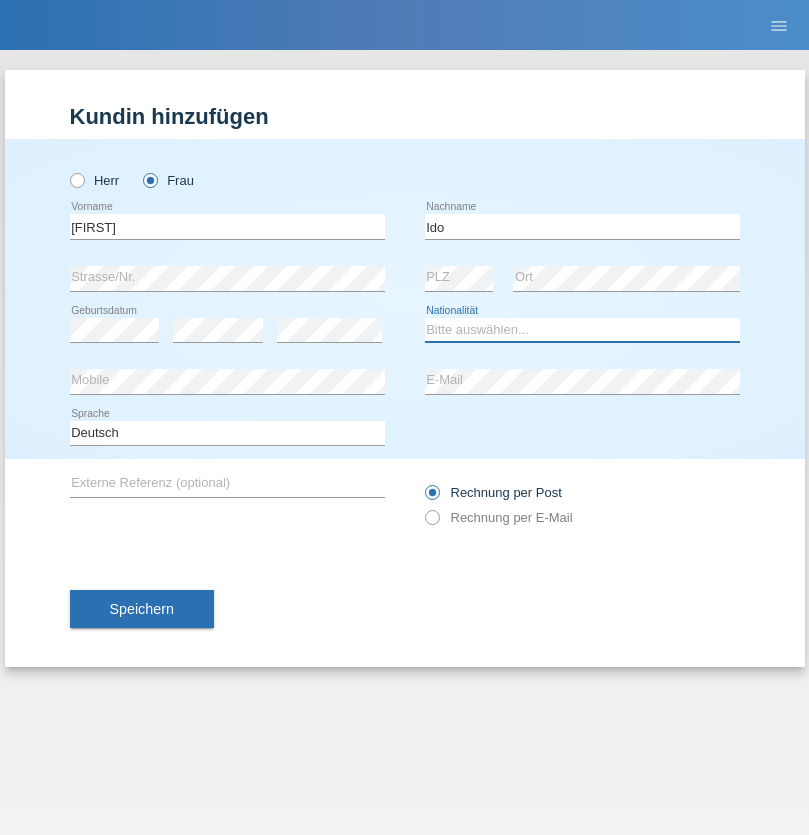 select on "CH" 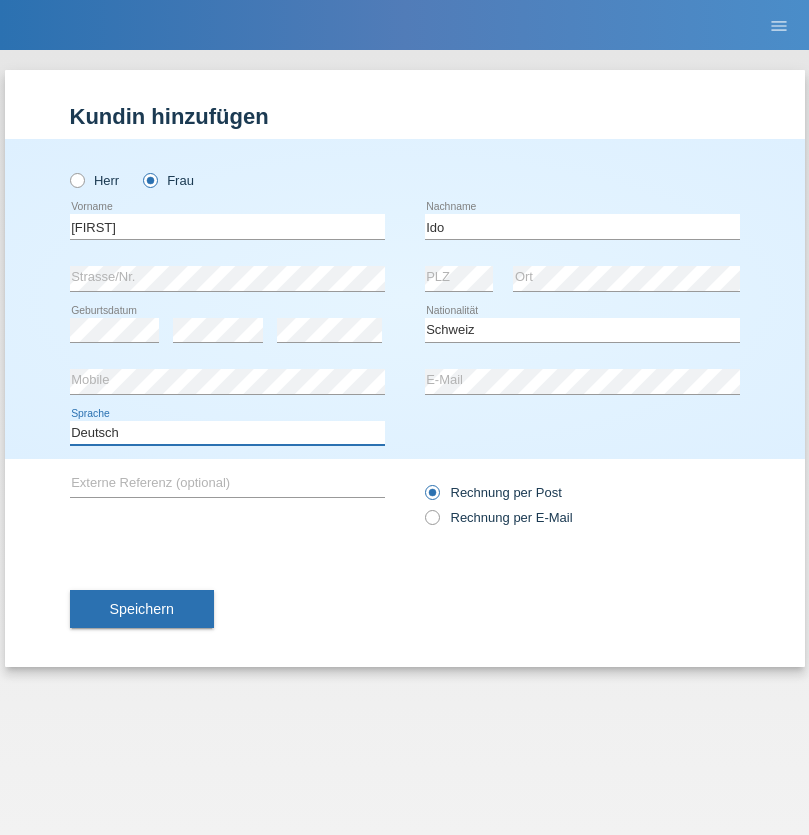 select on "en" 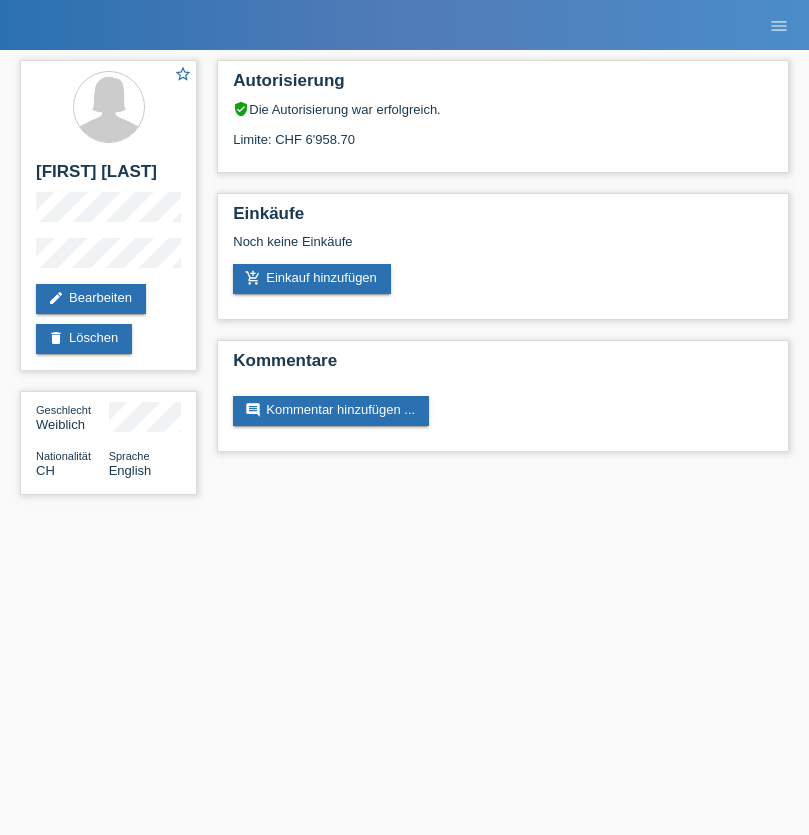 scroll, scrollTop: 0, scrollLeft: 0, axis: both 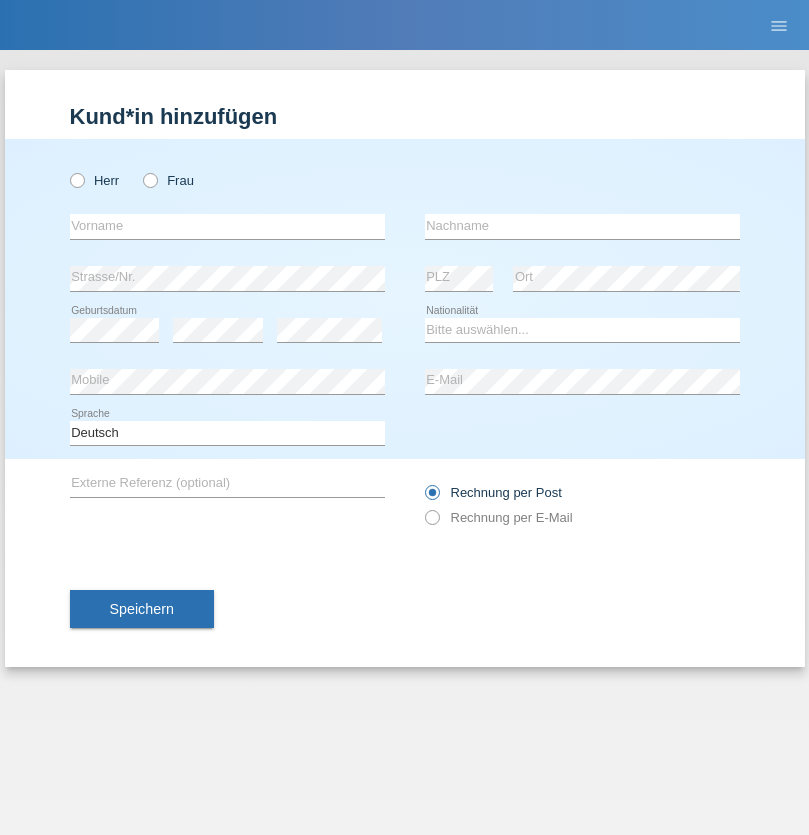 radio on "true" 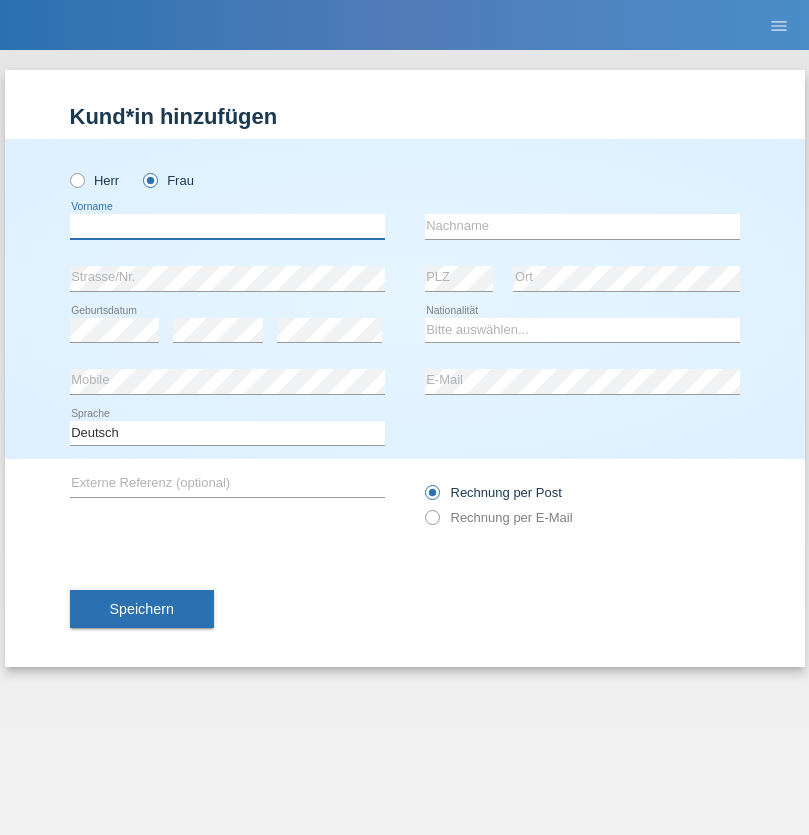 click at bounding box center [227, 226] 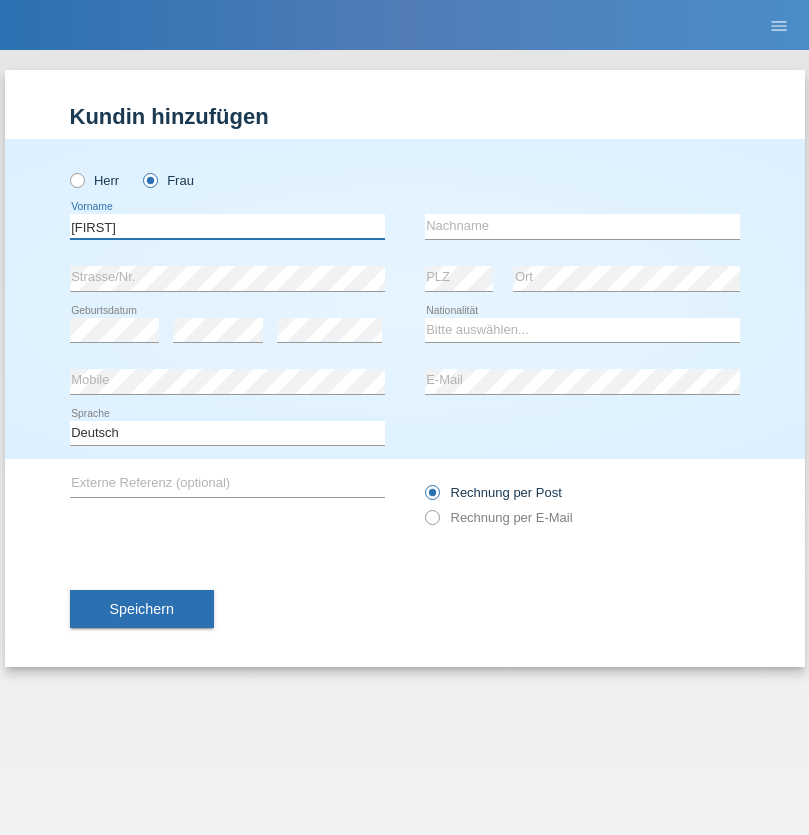 type on "[FIRST]" 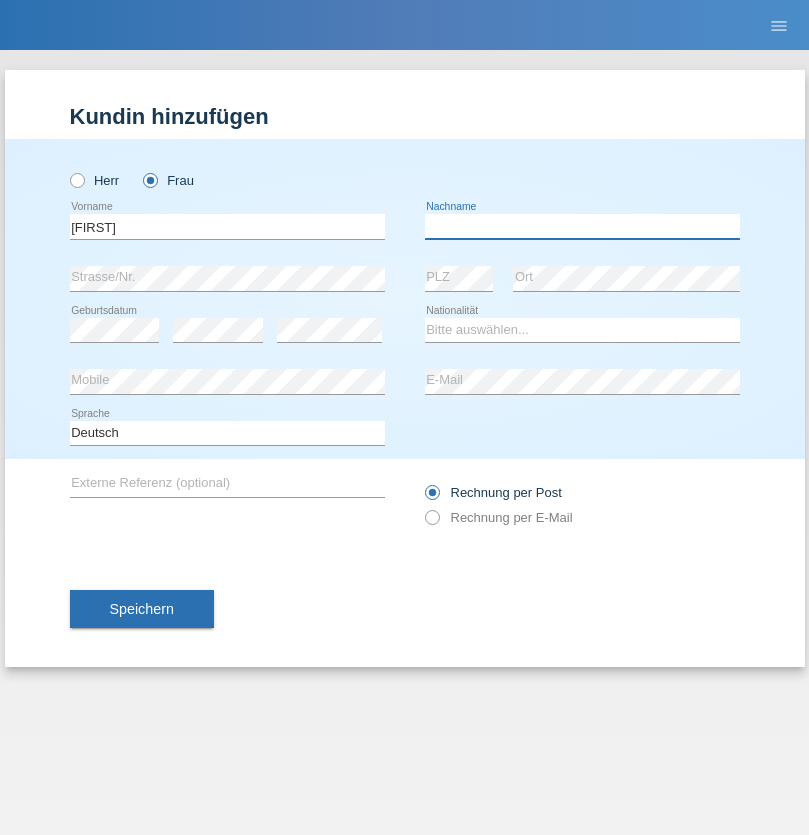 click at bounding box center (582, 226) 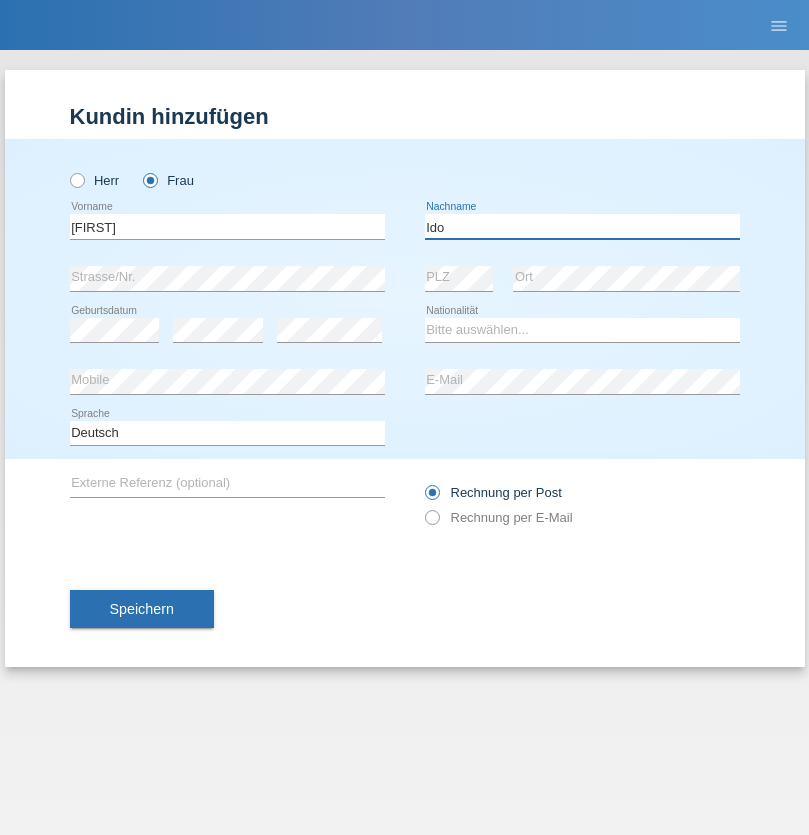 type on "Ido" 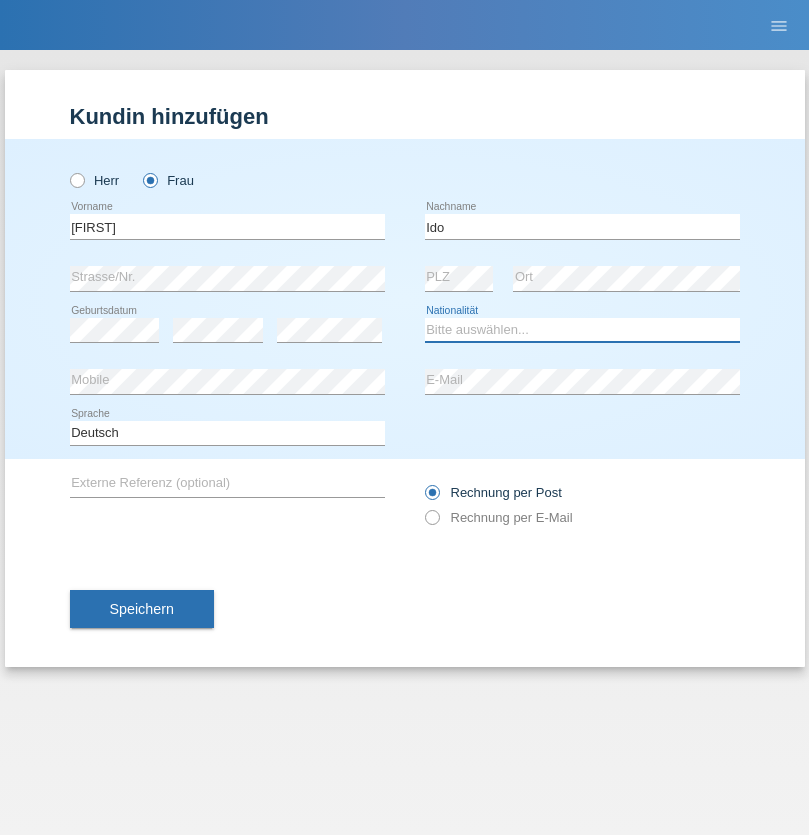 select on "CH" 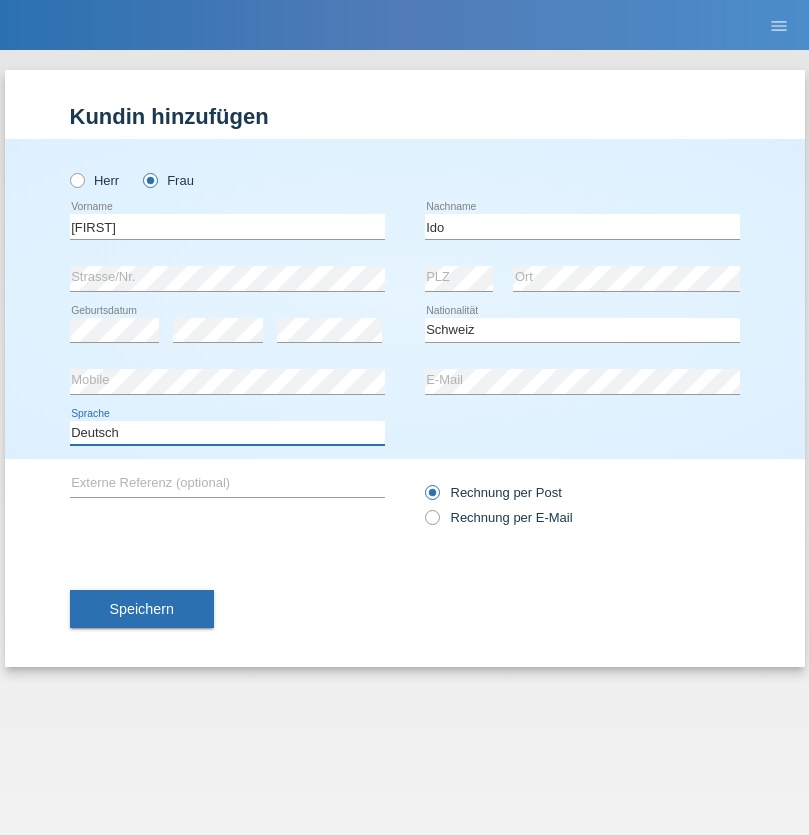 select on "en" 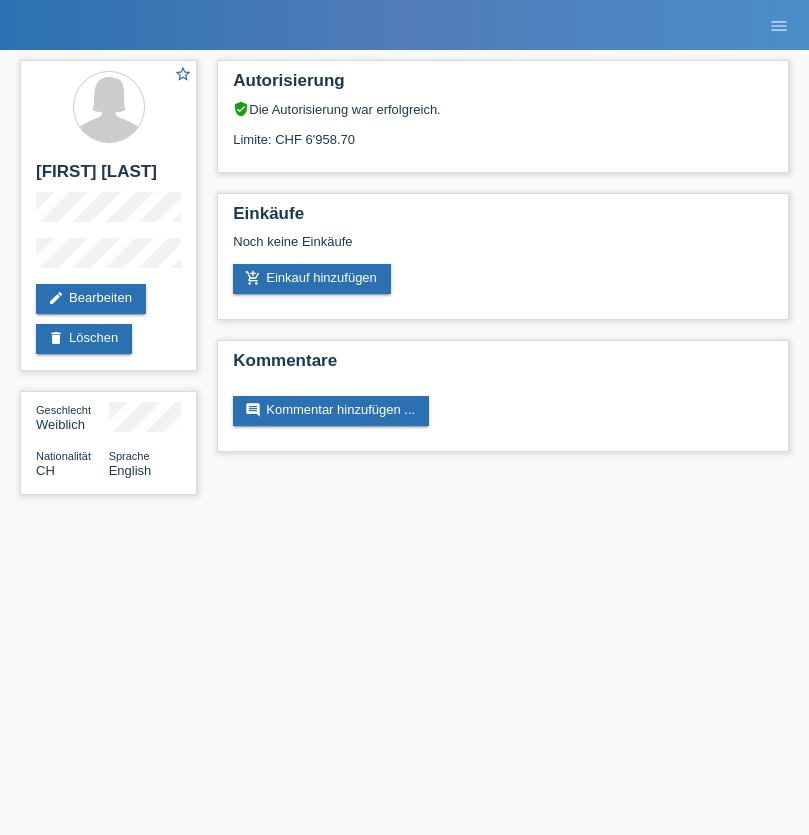 scroll, scrollTop: 0, scrollLeft: 0, axis: both 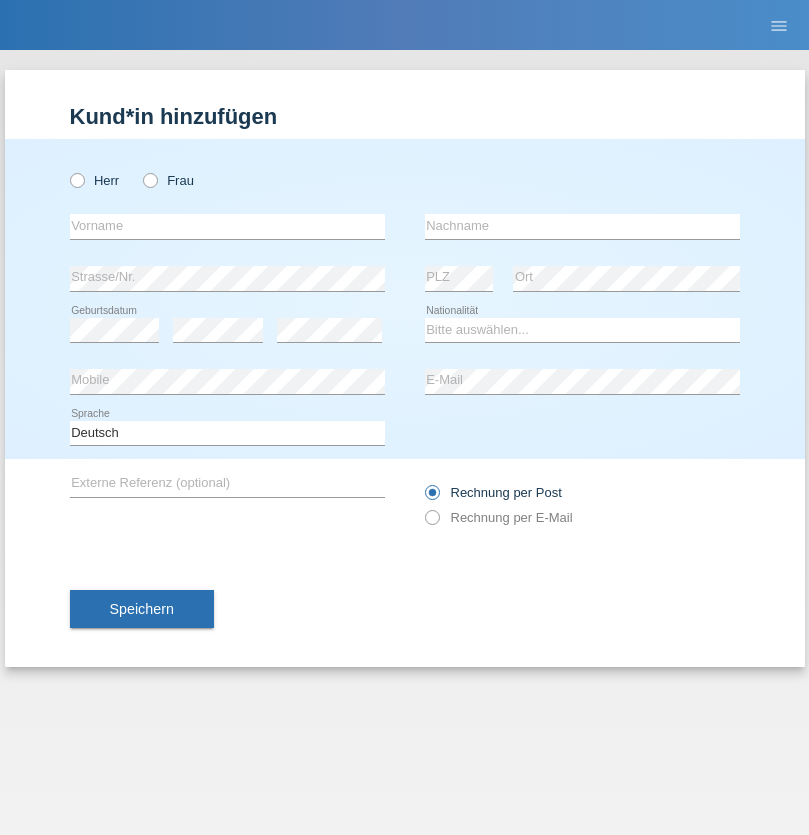radio on "true" 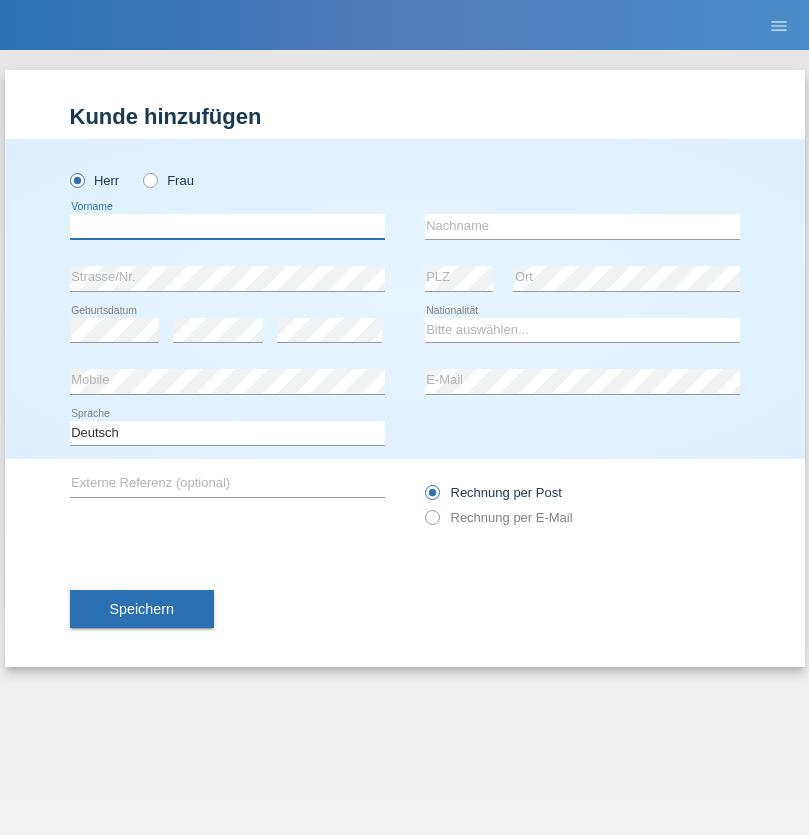 click at bounding box center [227, 226] 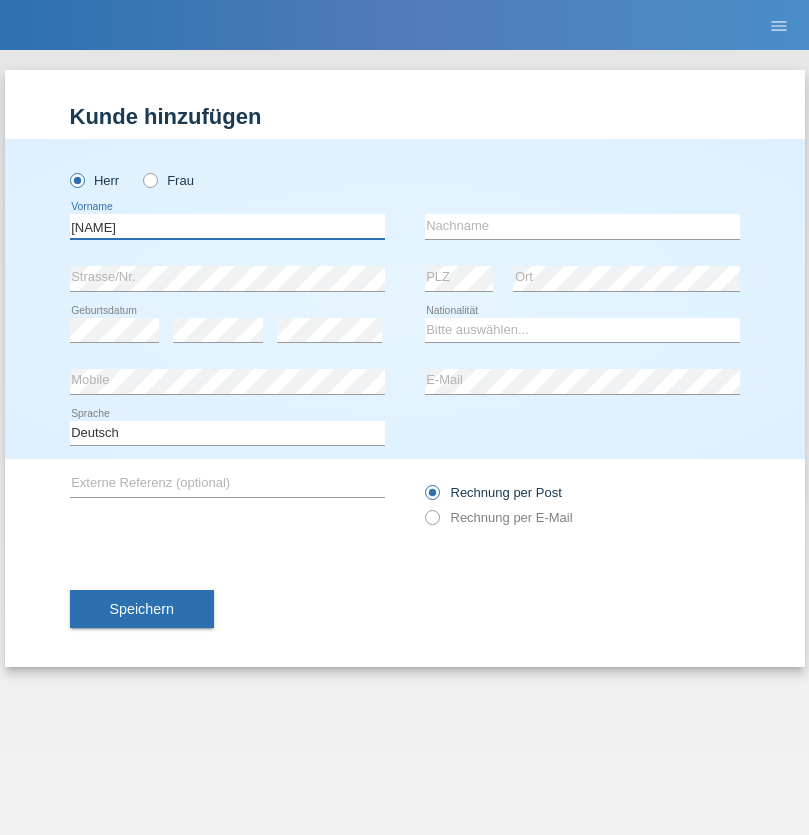 type on "Guilherme" 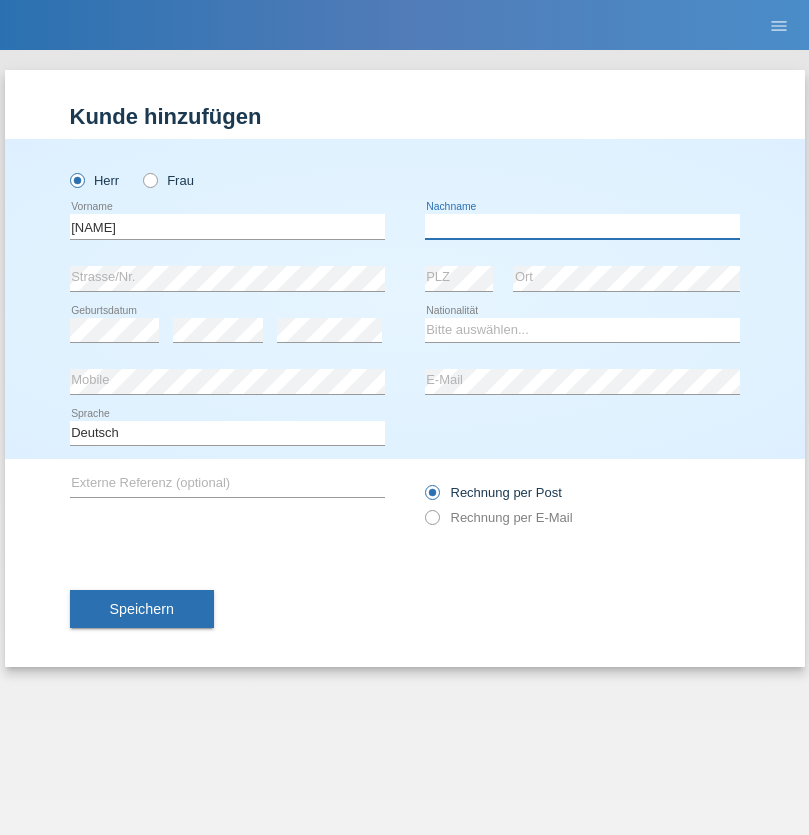 click at bounding box center (582, 226) 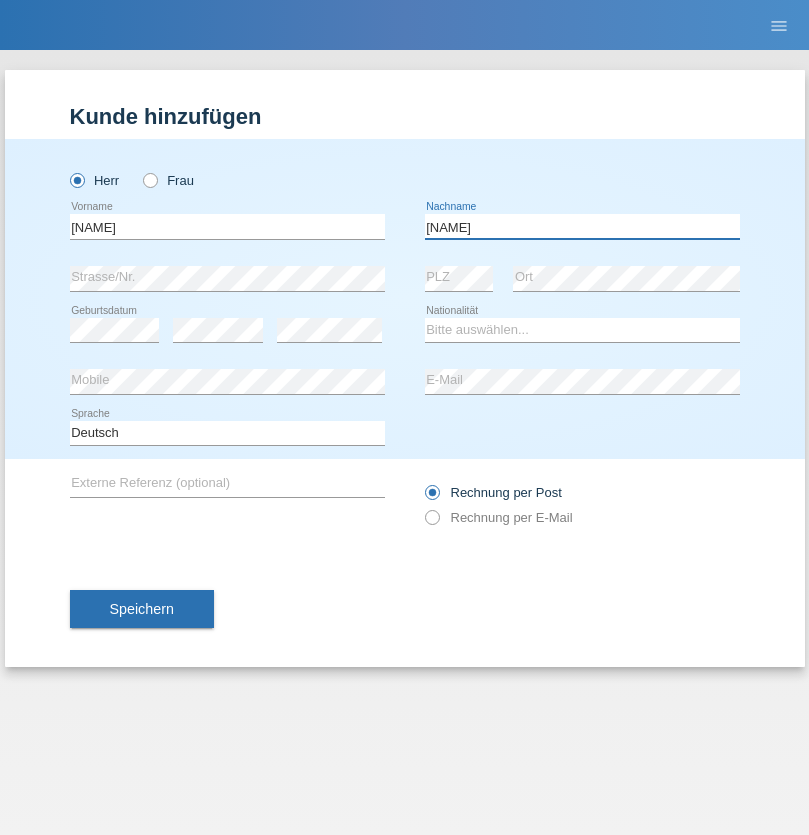 type on "Ferreira" 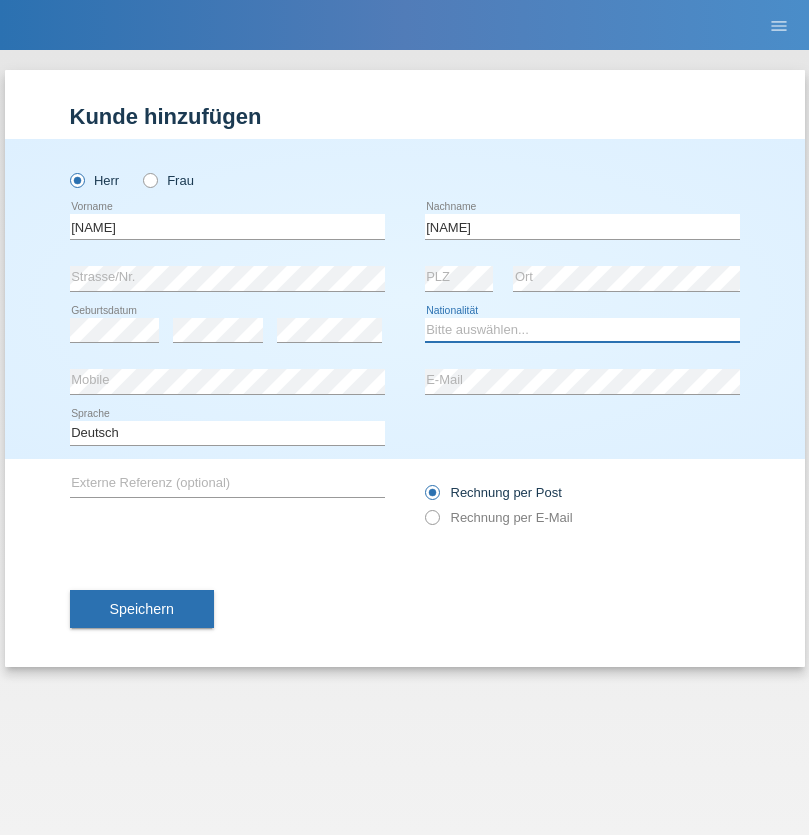 select on "PT" 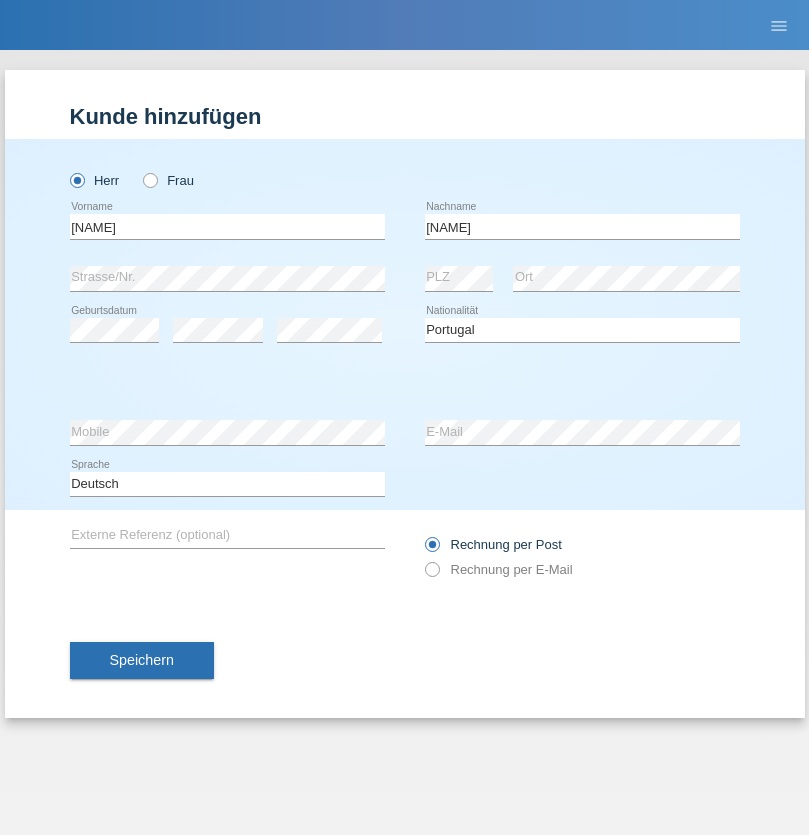 select on "C" 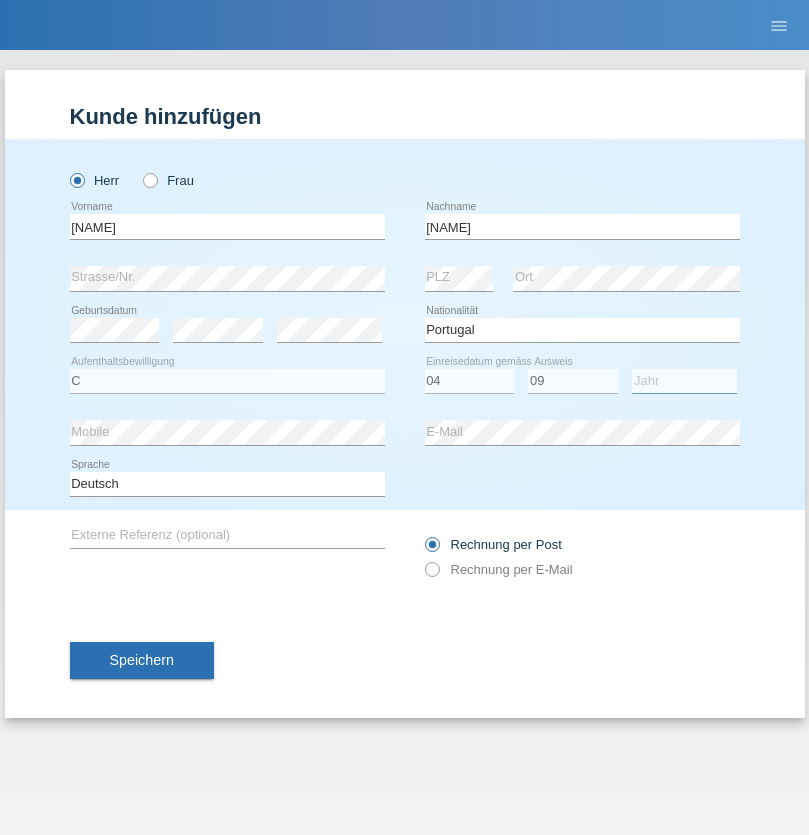 select on "2021" 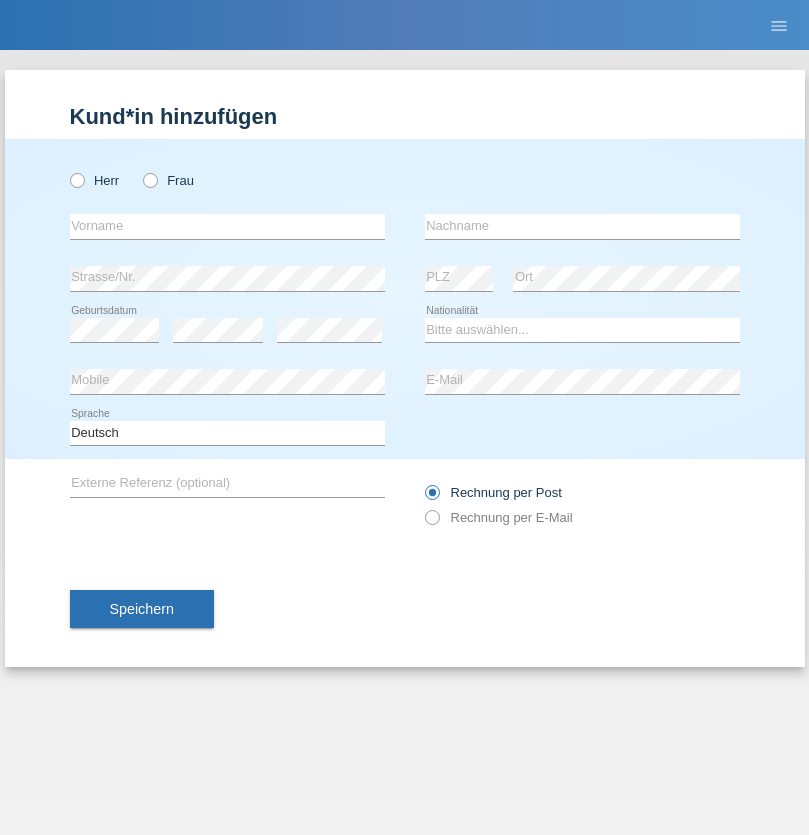 scroll, scrollTop: 0, scrollLeft: 0, axis: both 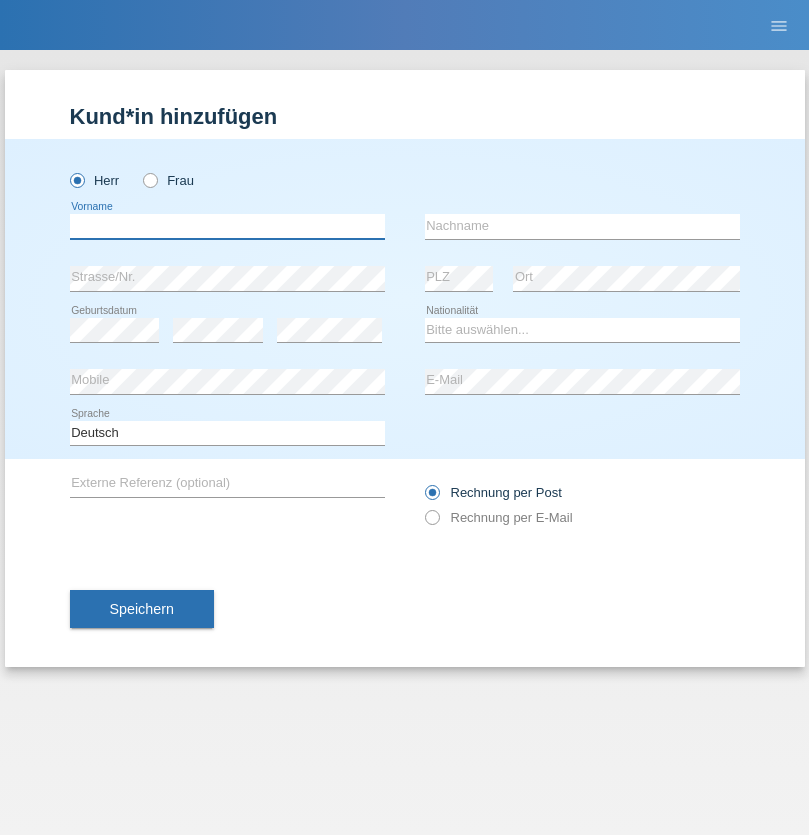 click at bounding box center [227, 226] 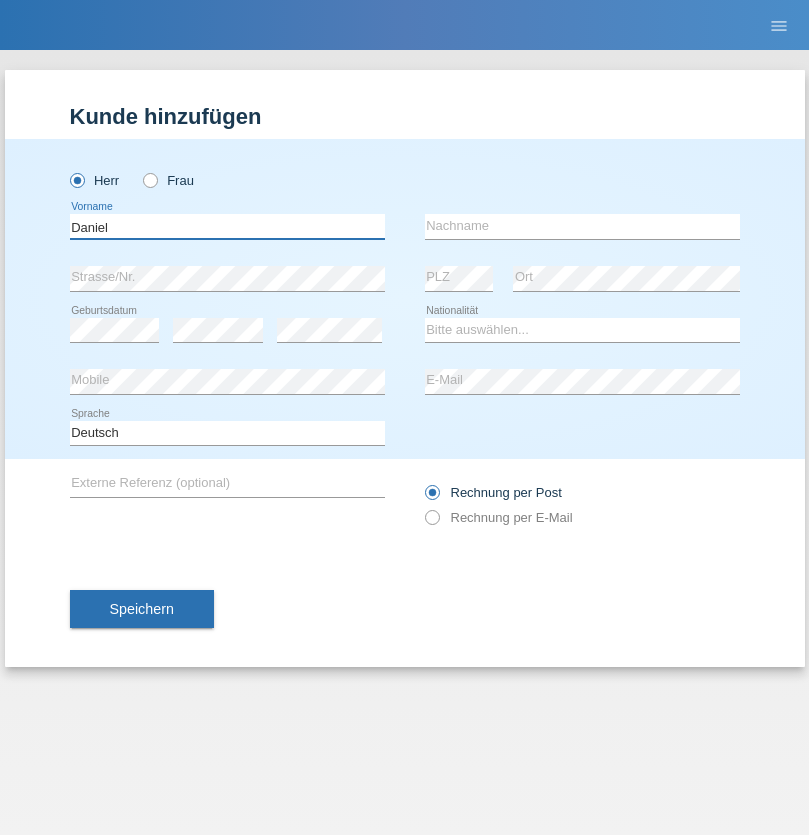 type on "Daniel" 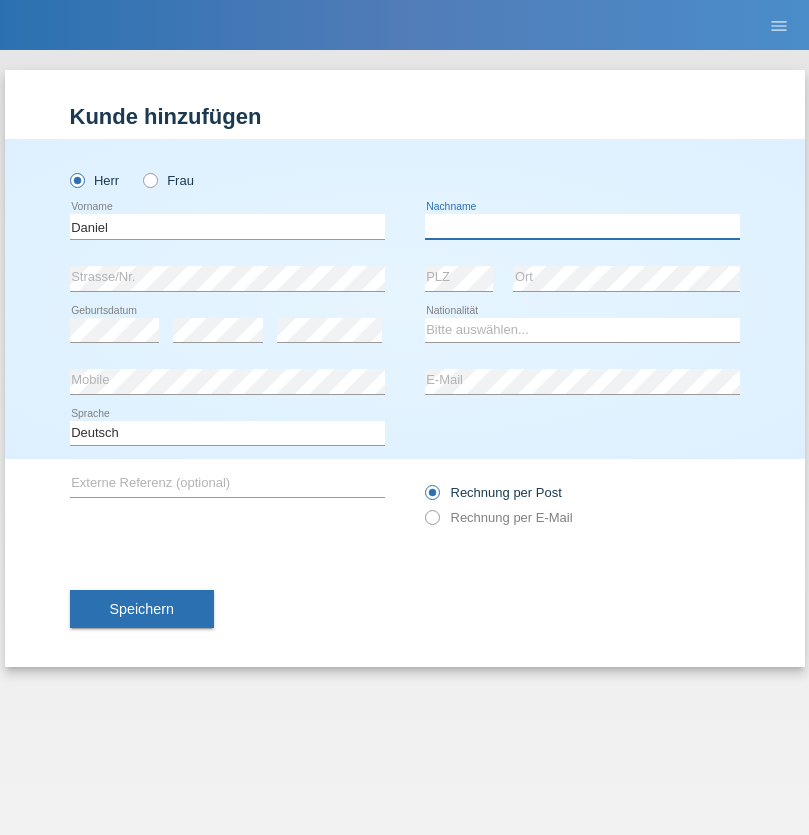 click at bounding box center (582, 226) 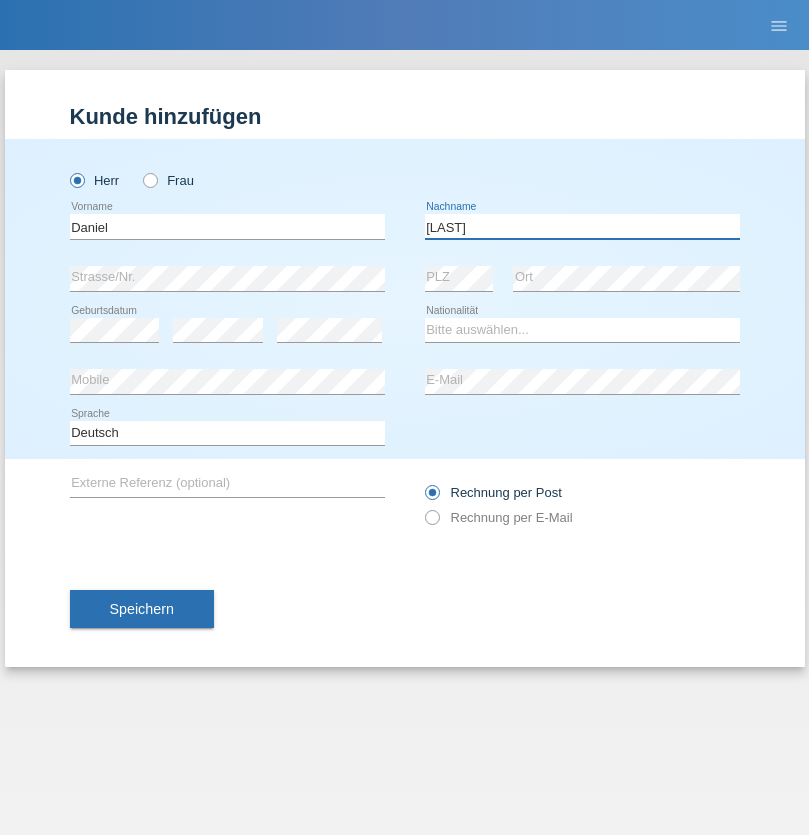 type on "[LAST]" 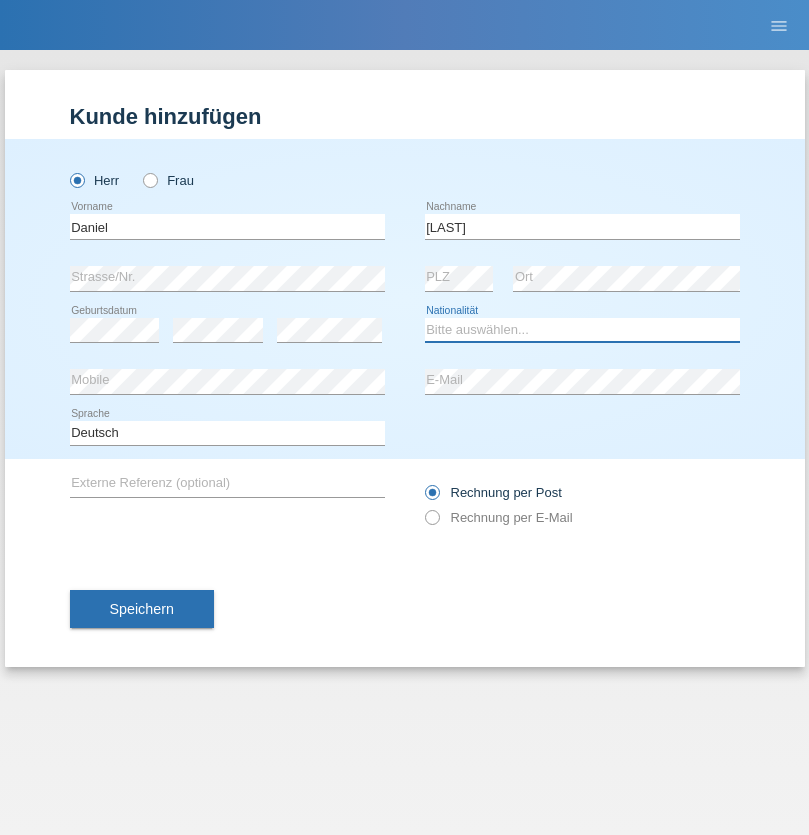select on "CH" 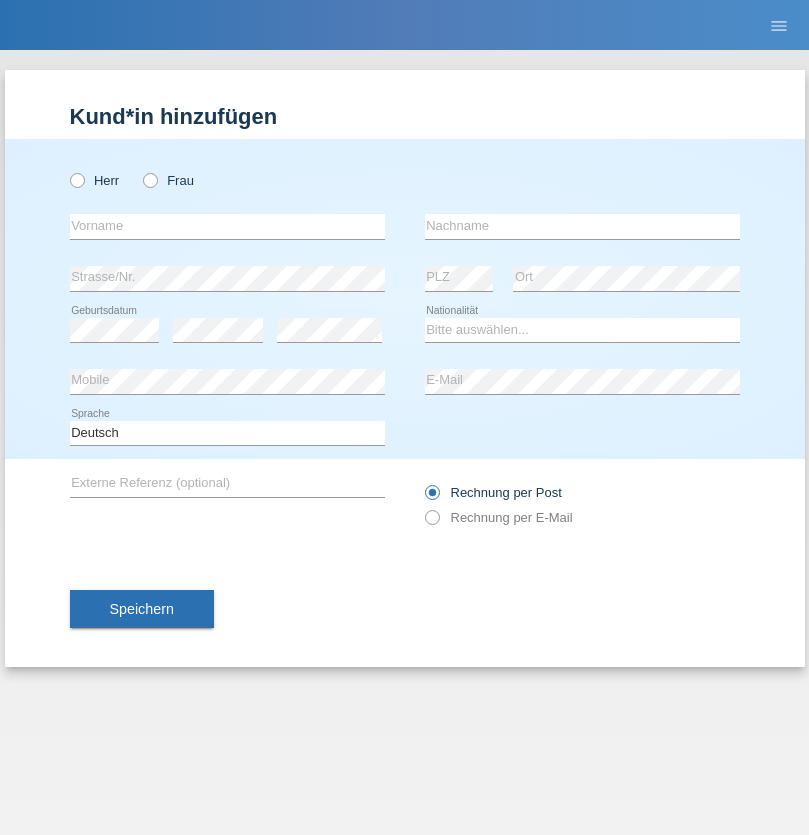 scroll, scrollTop: 0, scrollLeft: 0, axis: both 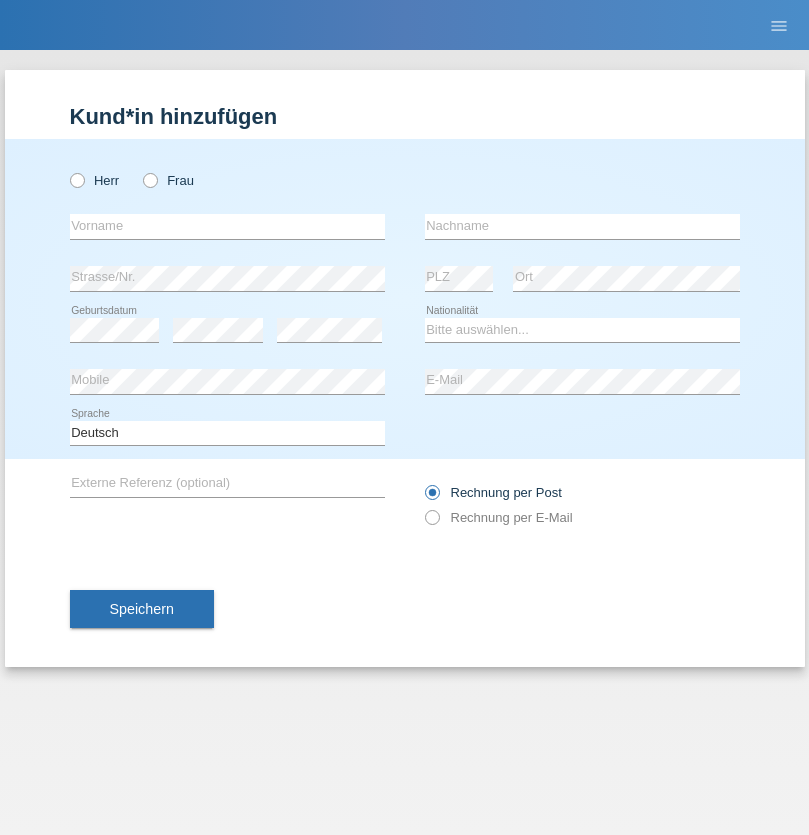 radio on "true" 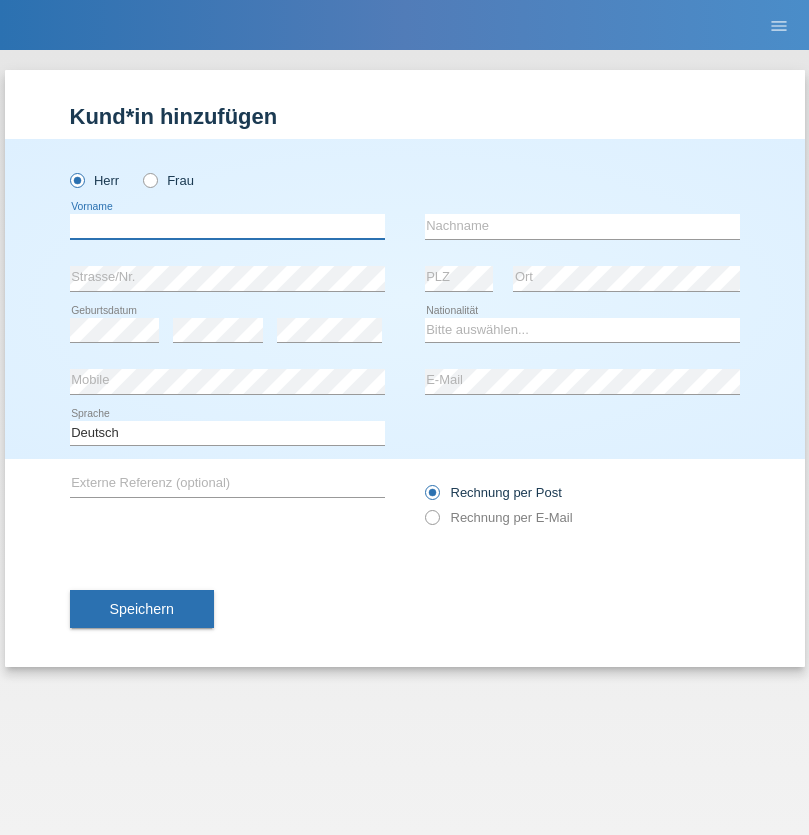 click at bounding box center [227, 226] 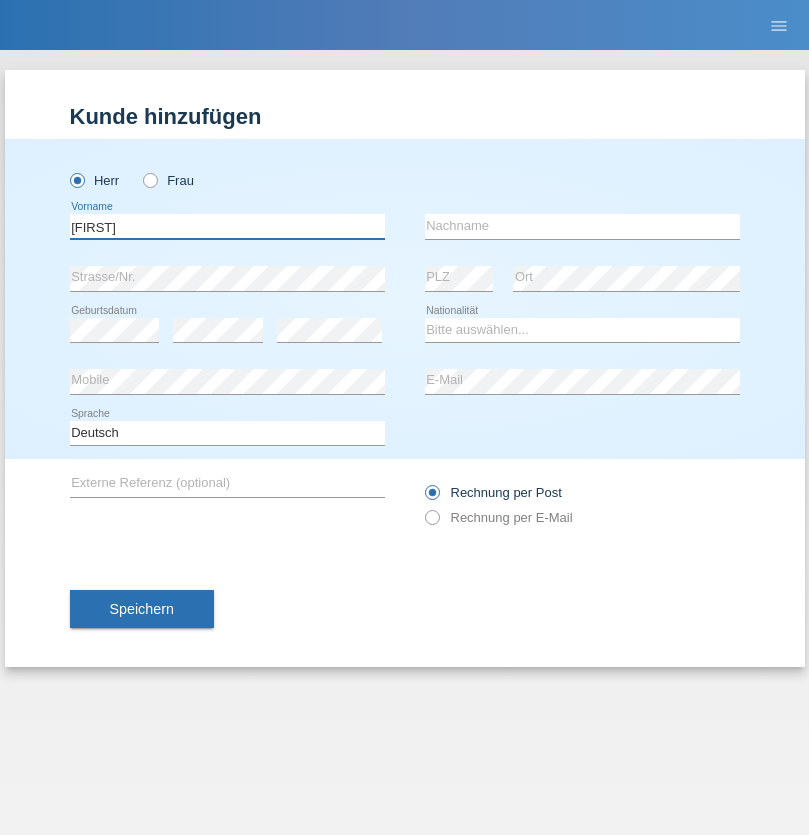 type on "[FIRST]" 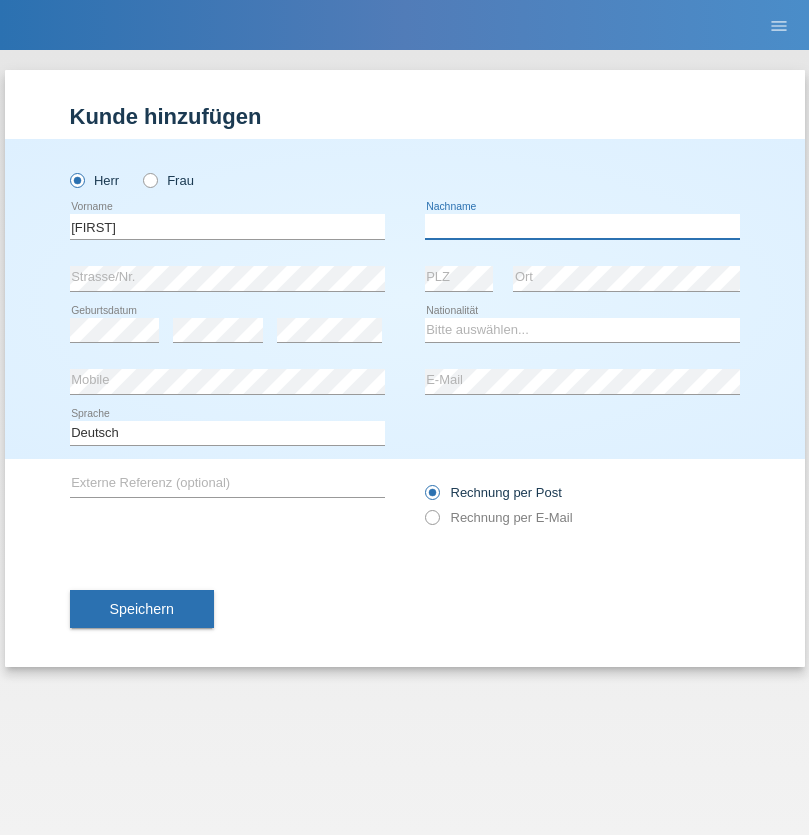 click at bounding box center (582, 226) 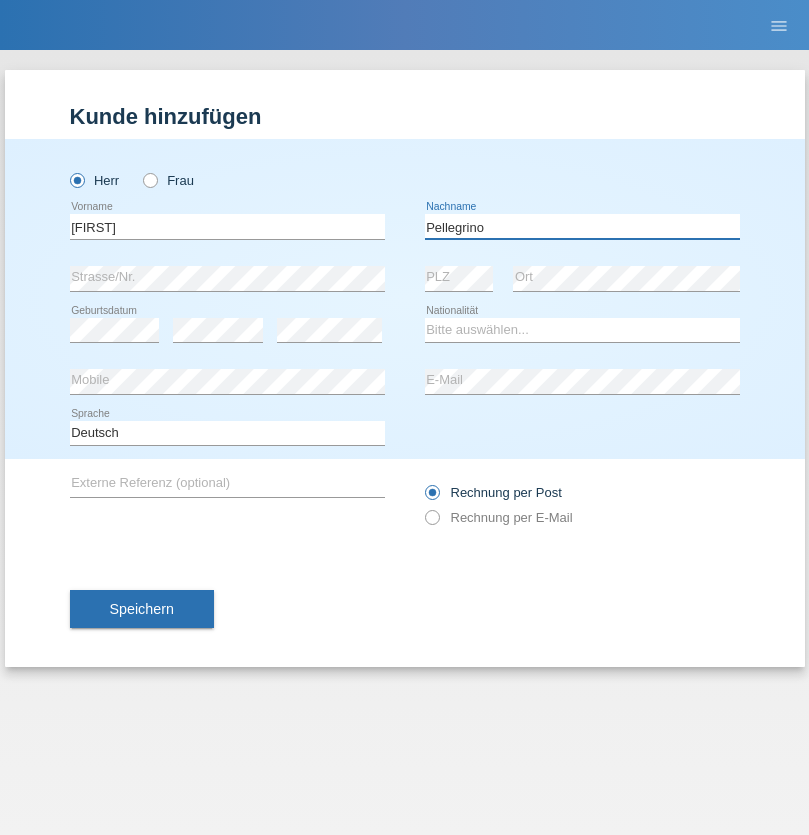 type on "Pellegrino" 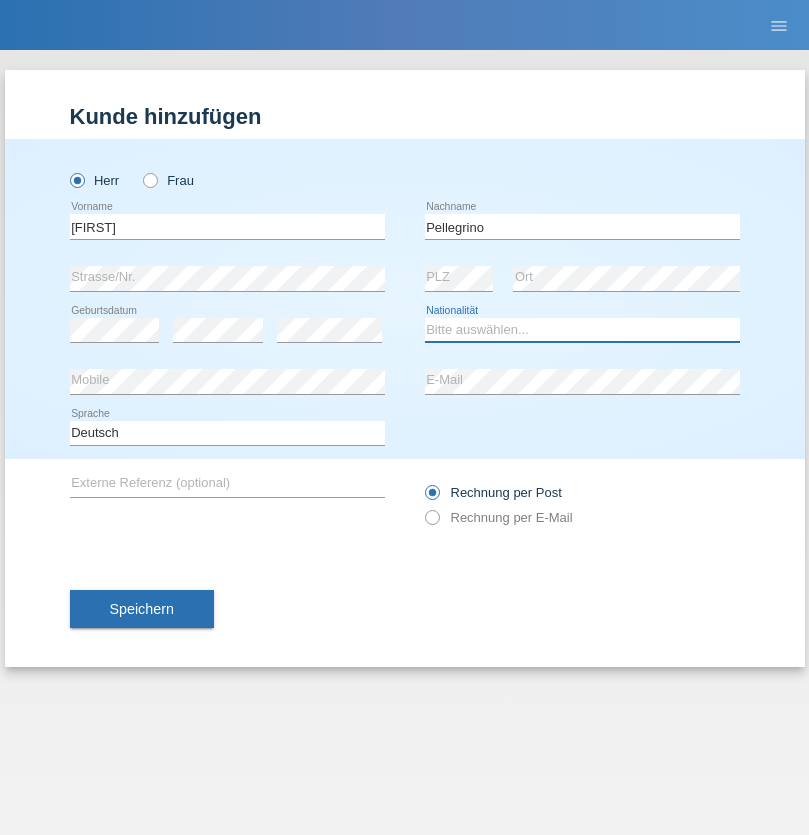 select on "IT" 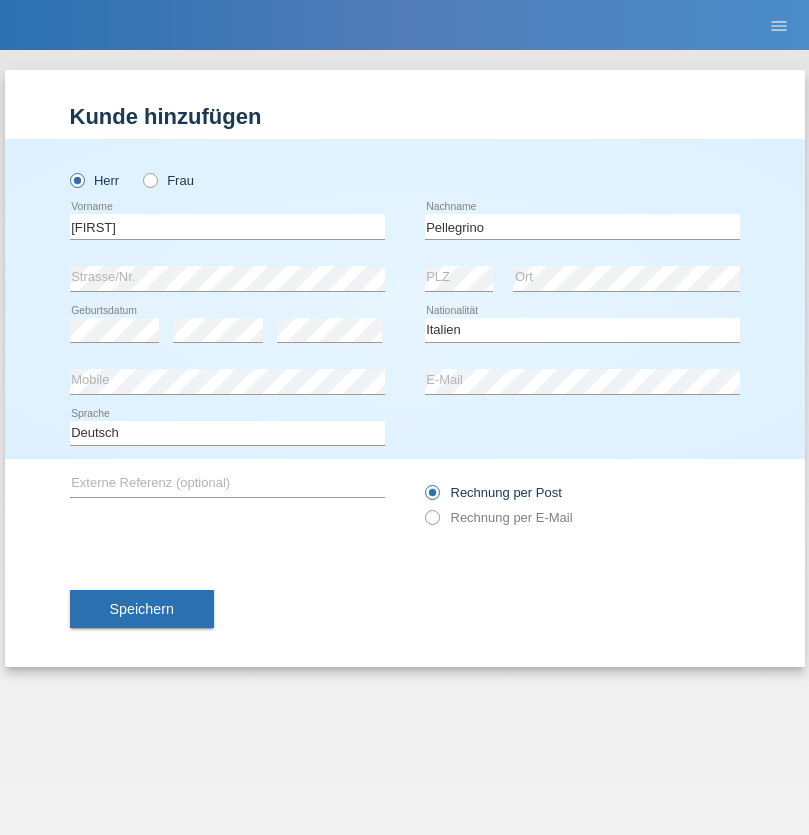 select on "C" 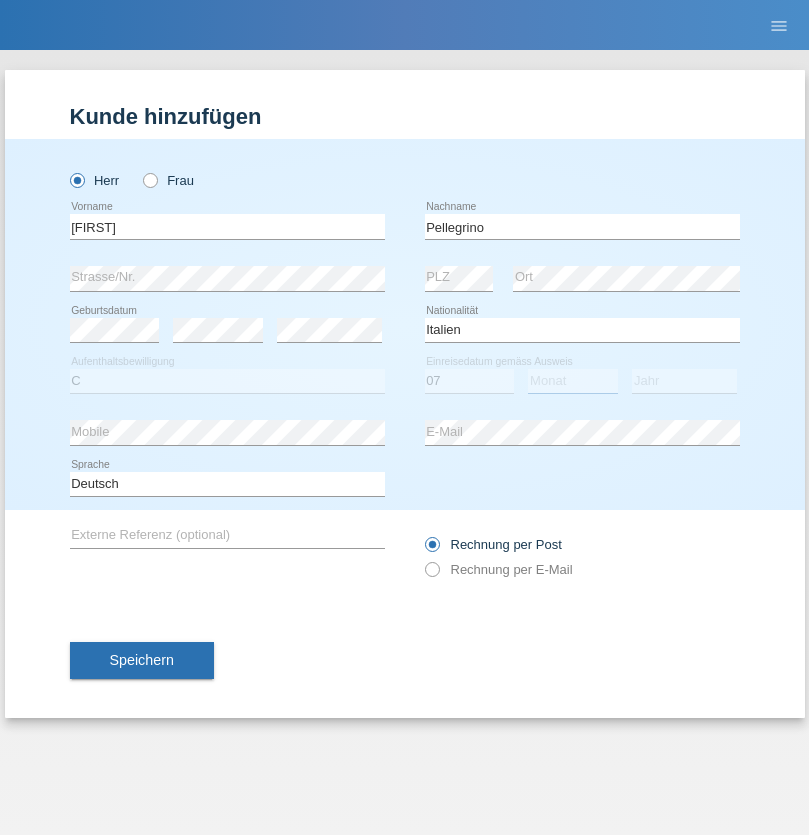 select on "07" 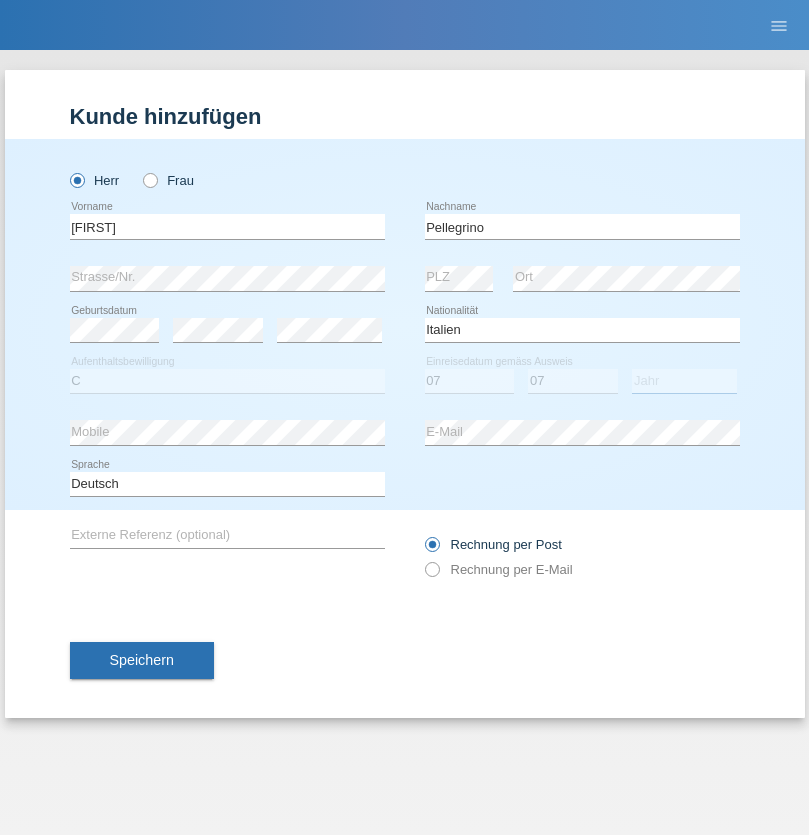 select on "2021" 